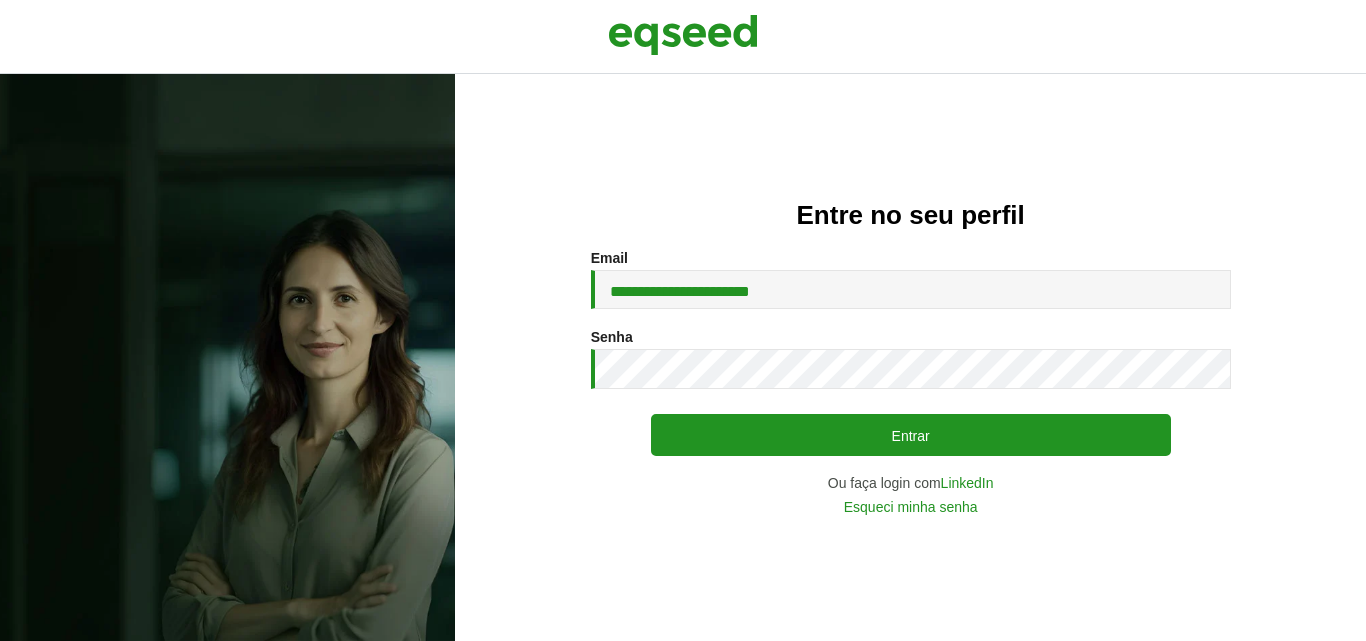 scroll, scrollTop: 0, scrollLeft: 0, axis: both 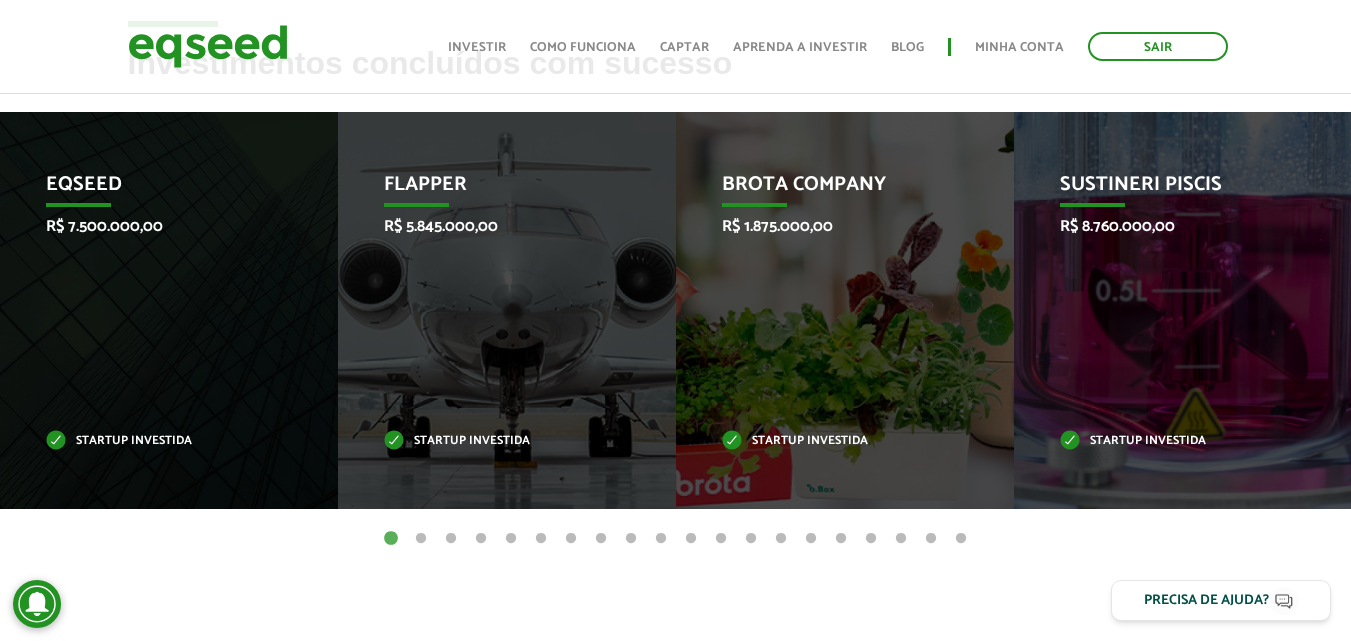 click on "2" at bounding box center [421, 539] 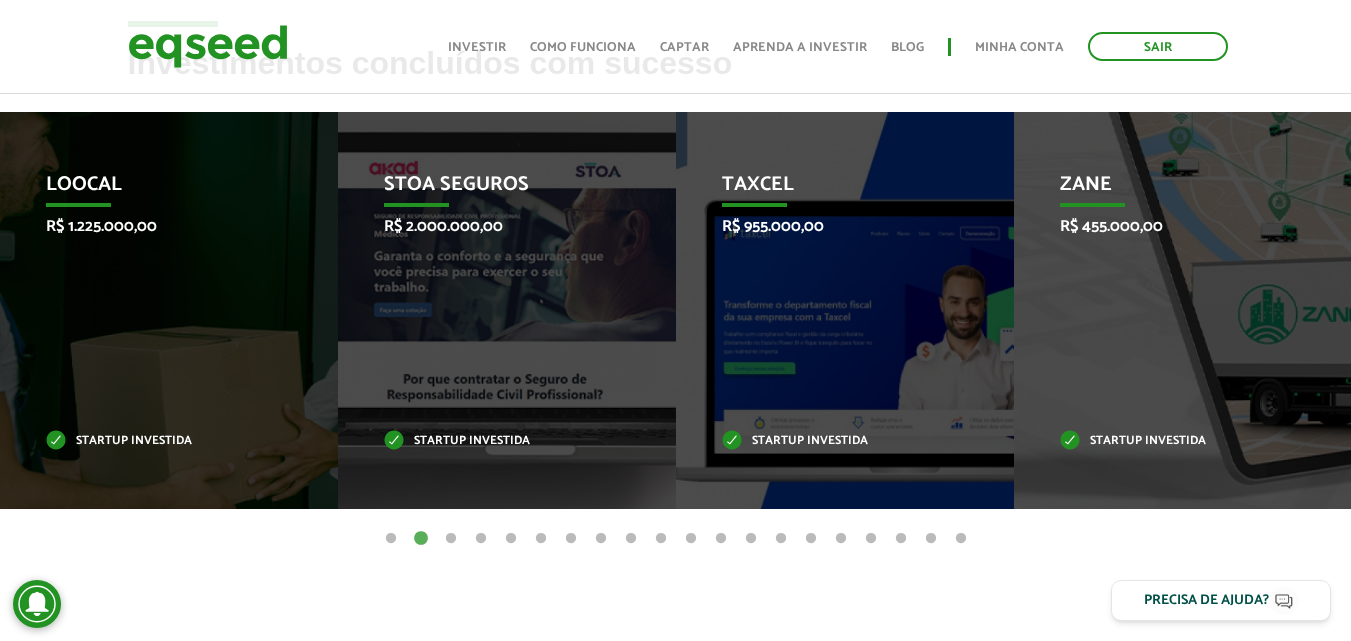 click on "3" at bounding box center (451, 539) 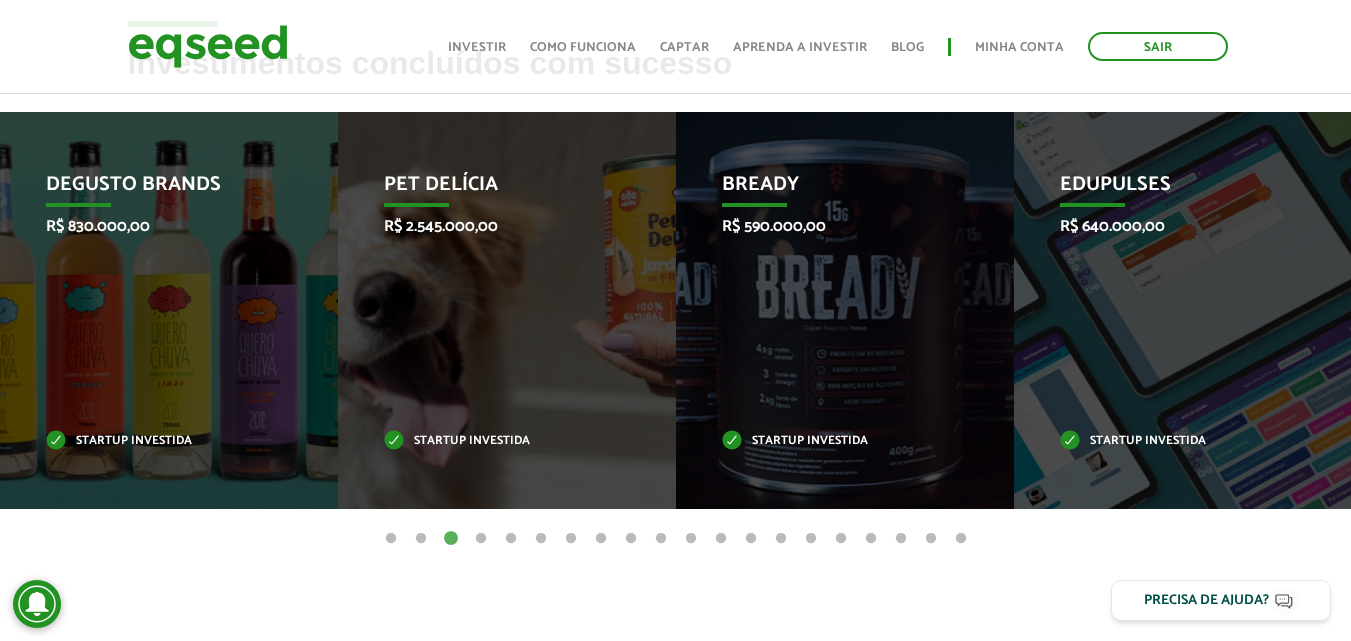 click on "4" at bounding box center [481, 539] 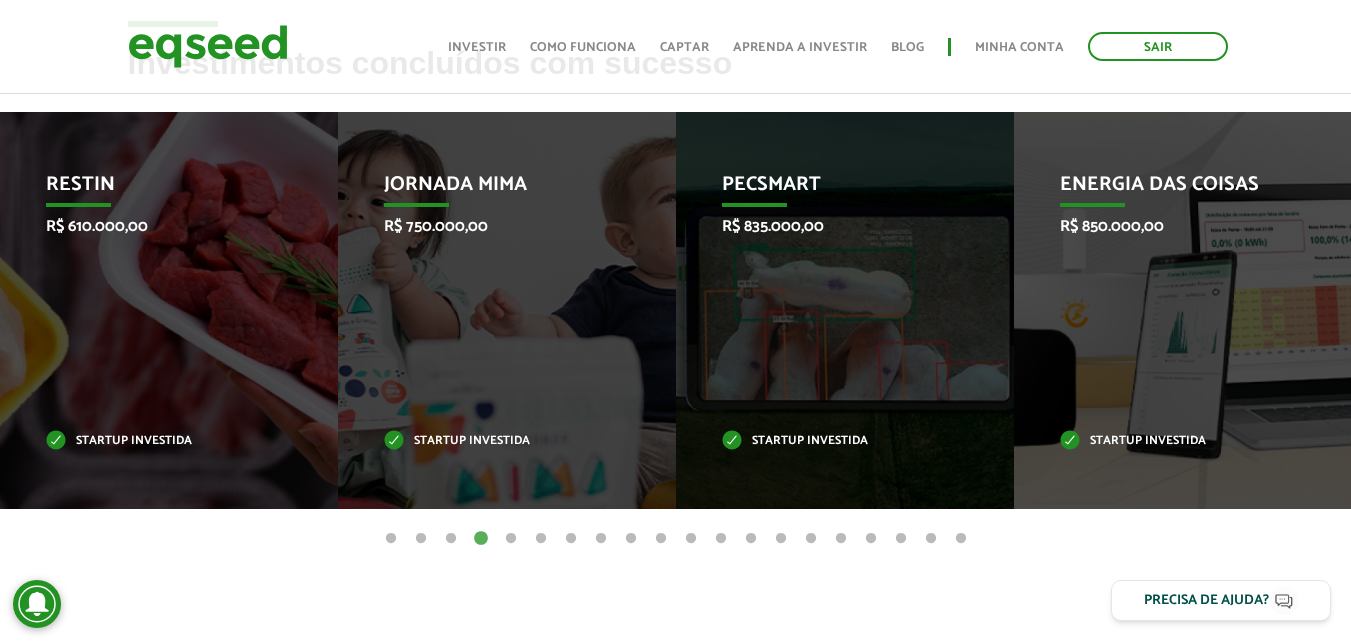 click on "5" at bounding box center (511, 539) 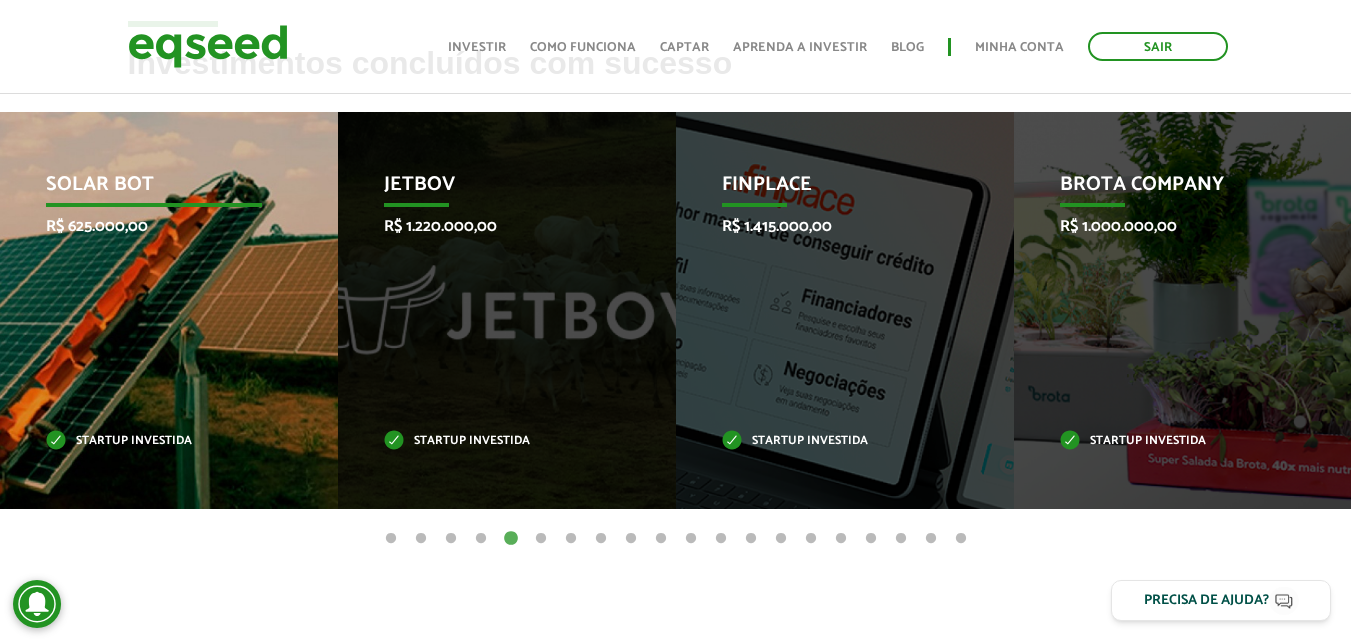 click on "Solar Bot
R$ 625.000,00
Startup investida" at bounding box center [154, 310] 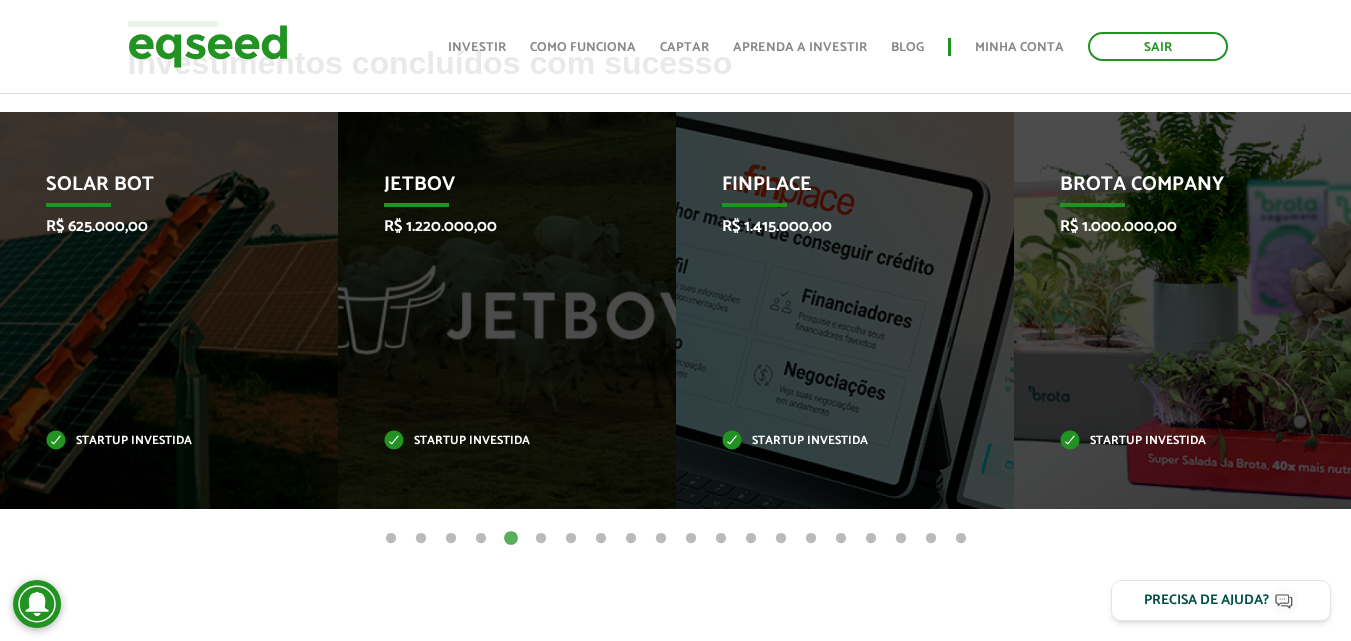 click on "6" at bounding box center [541, 539] 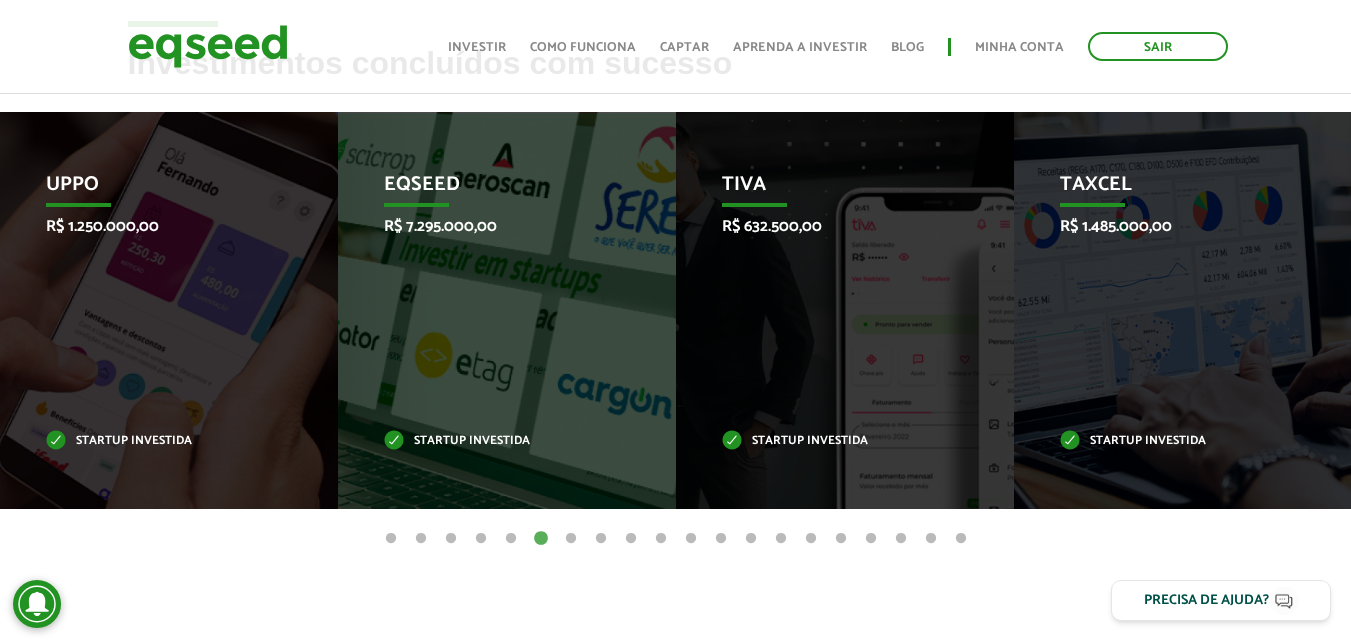 click on "7" at bounding box center (571, 539) 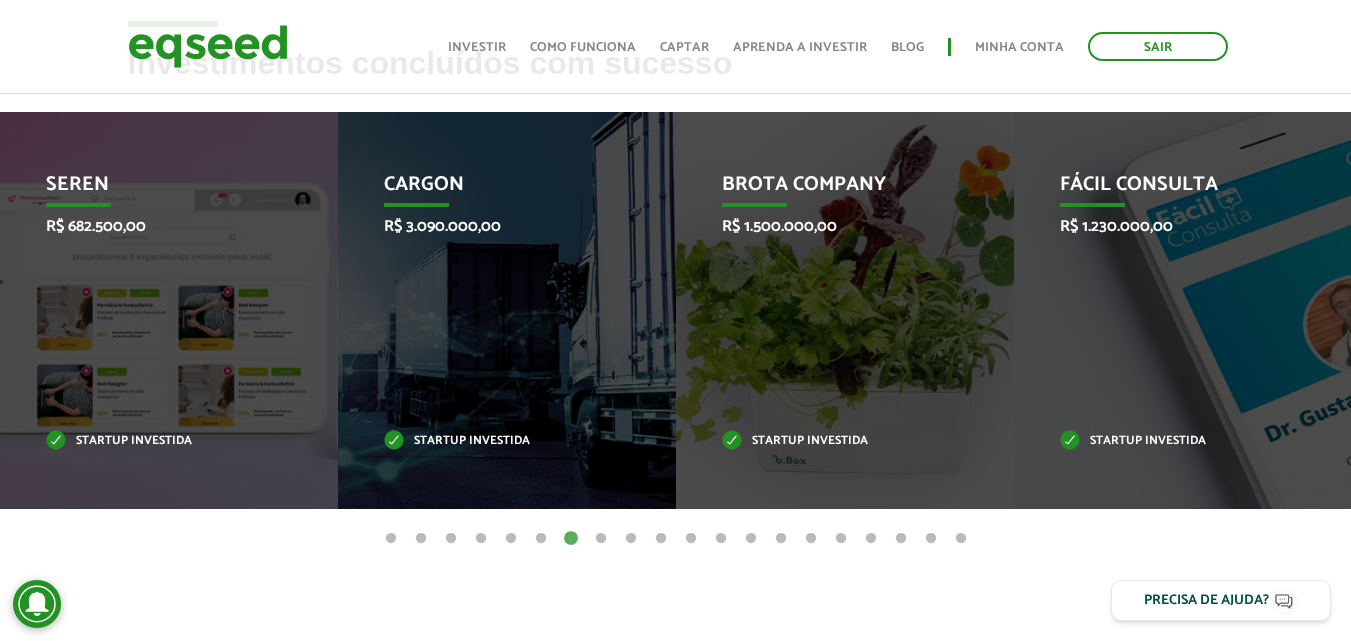 click on "8" at bounding box center (601, 539) 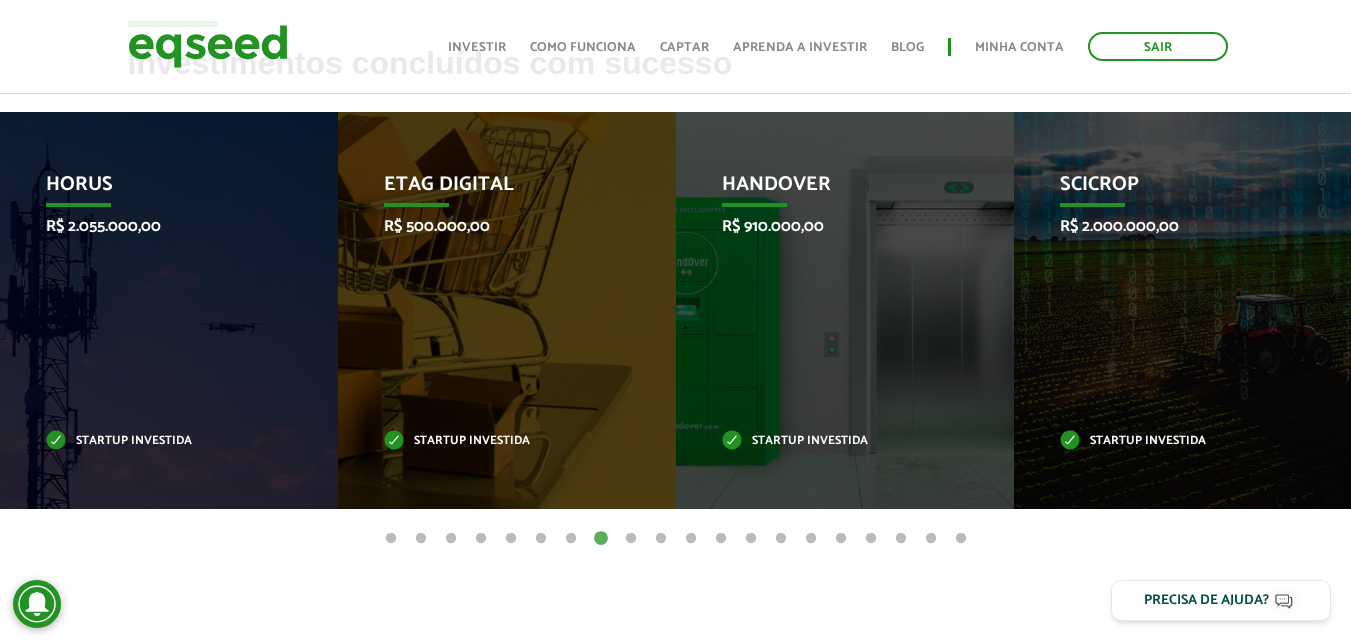 click on "9" at bounding box center [631, 539] 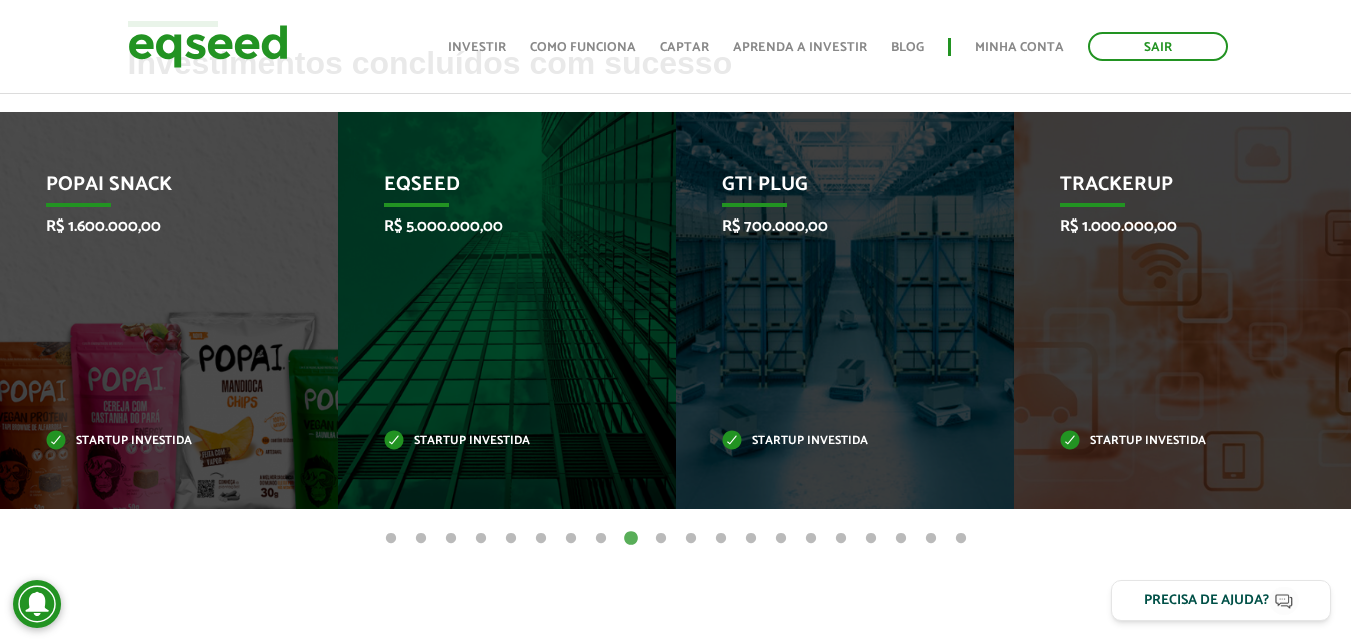 click on "10" at bounding box center [661, 539] 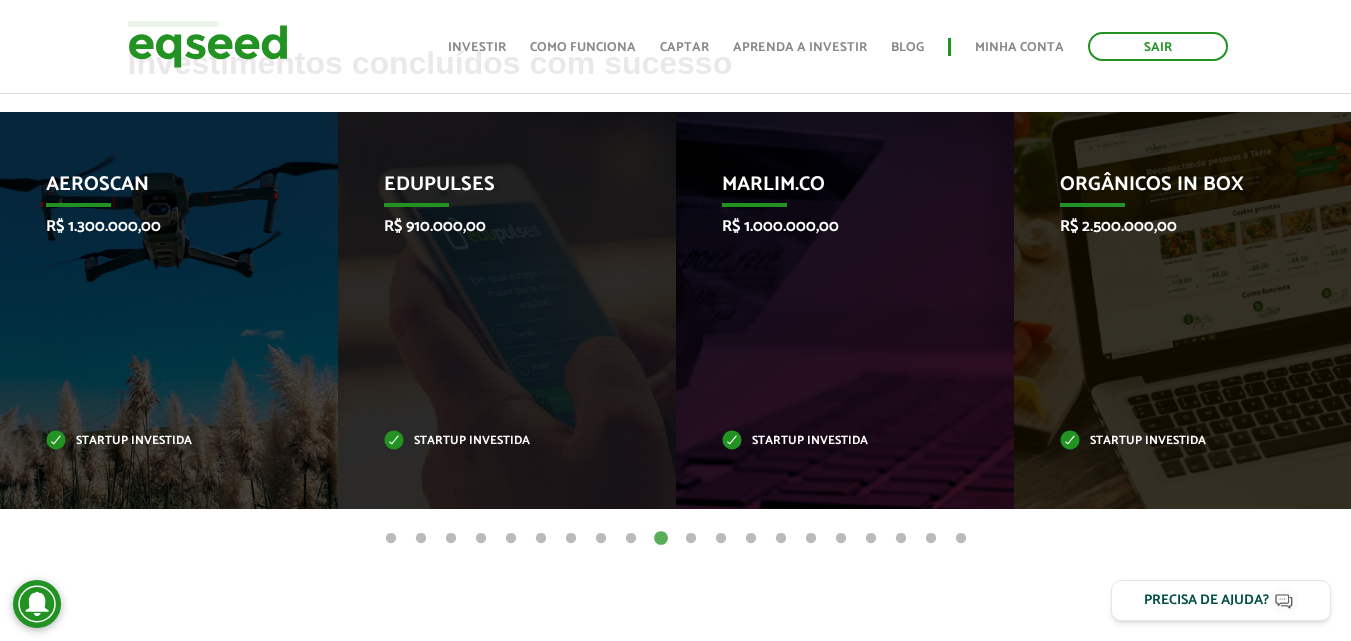 click on "11" at bounding box center (691, 539) 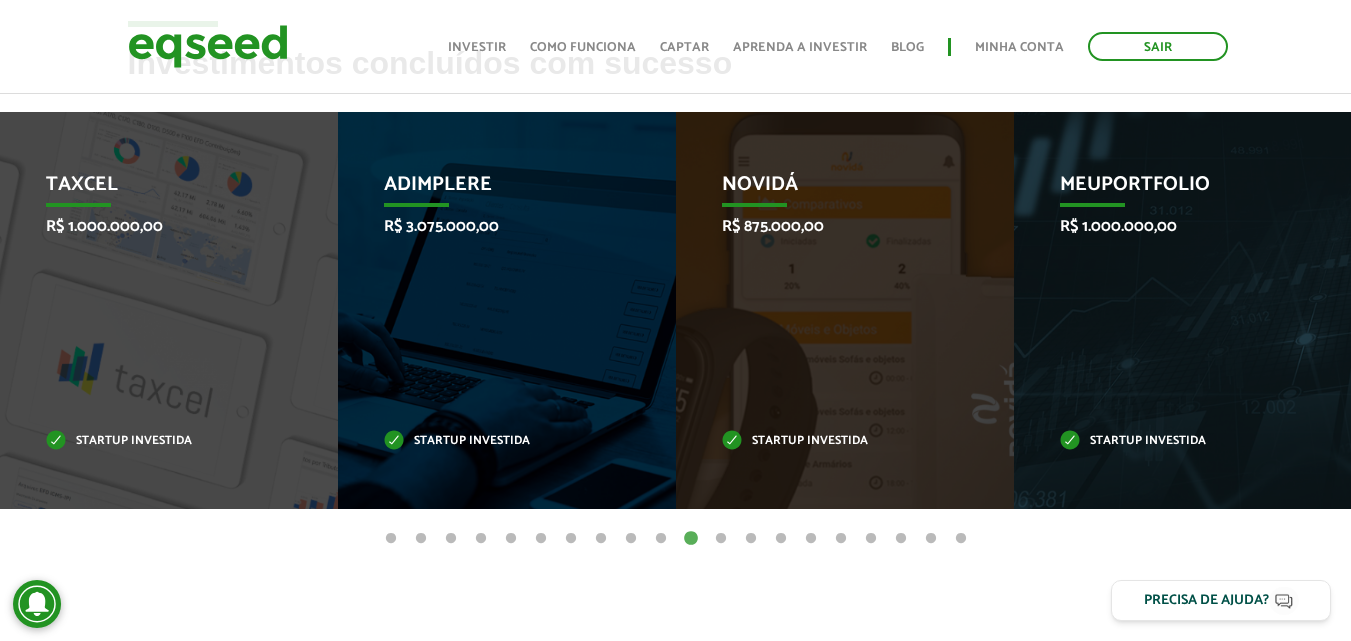 click on "12" at bounding box center (721, 539) 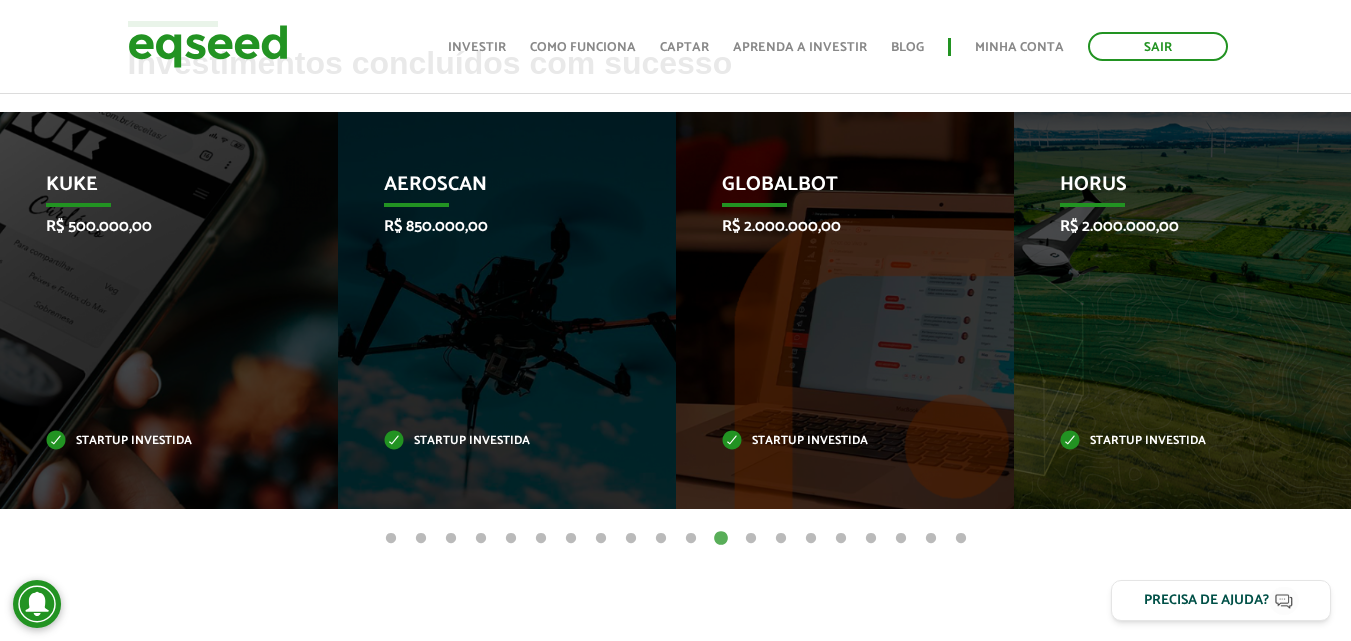 click on "13" at bounding box center (751, 539) 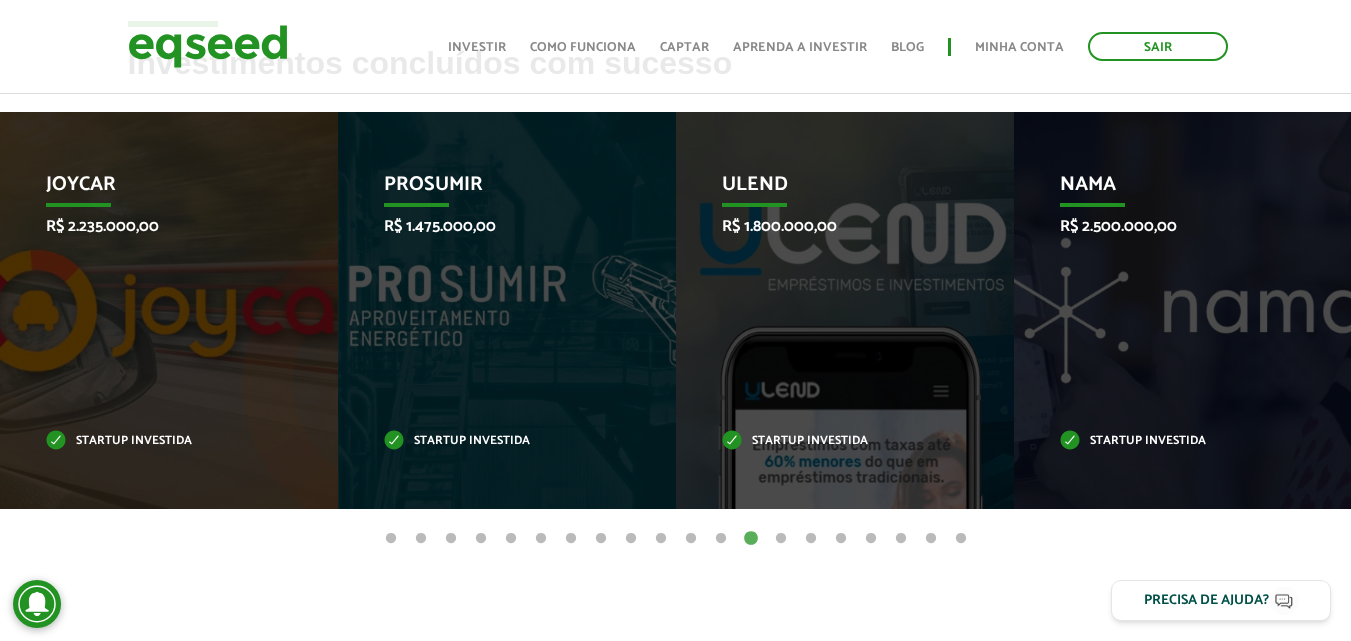 click on "14" at bounding box center [781, 539] 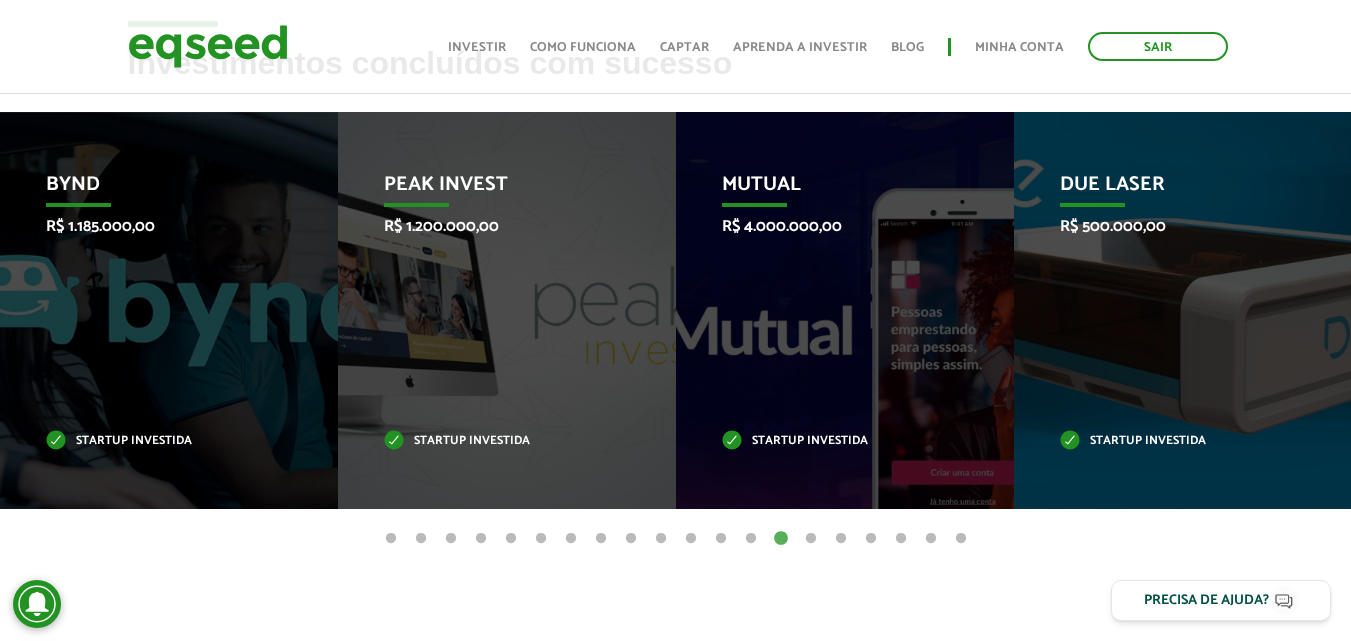 click on "15" at bounding box center [811, 539] 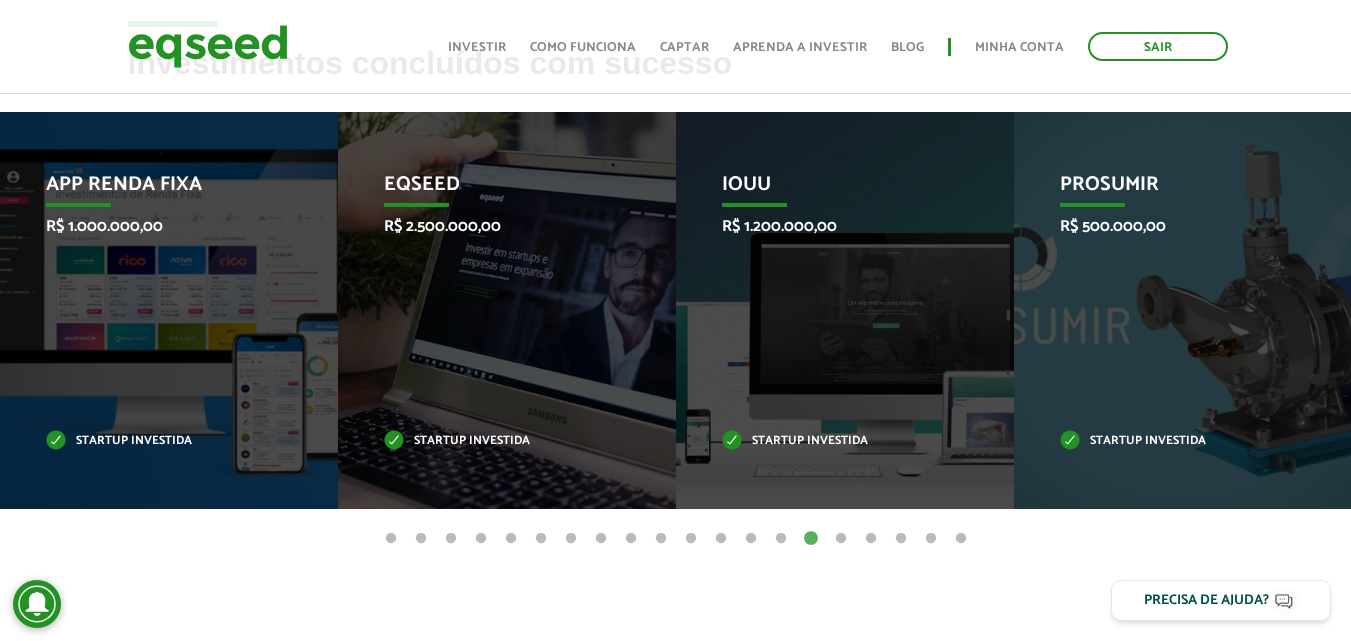 click on "16" at bounding box center [841, 539] 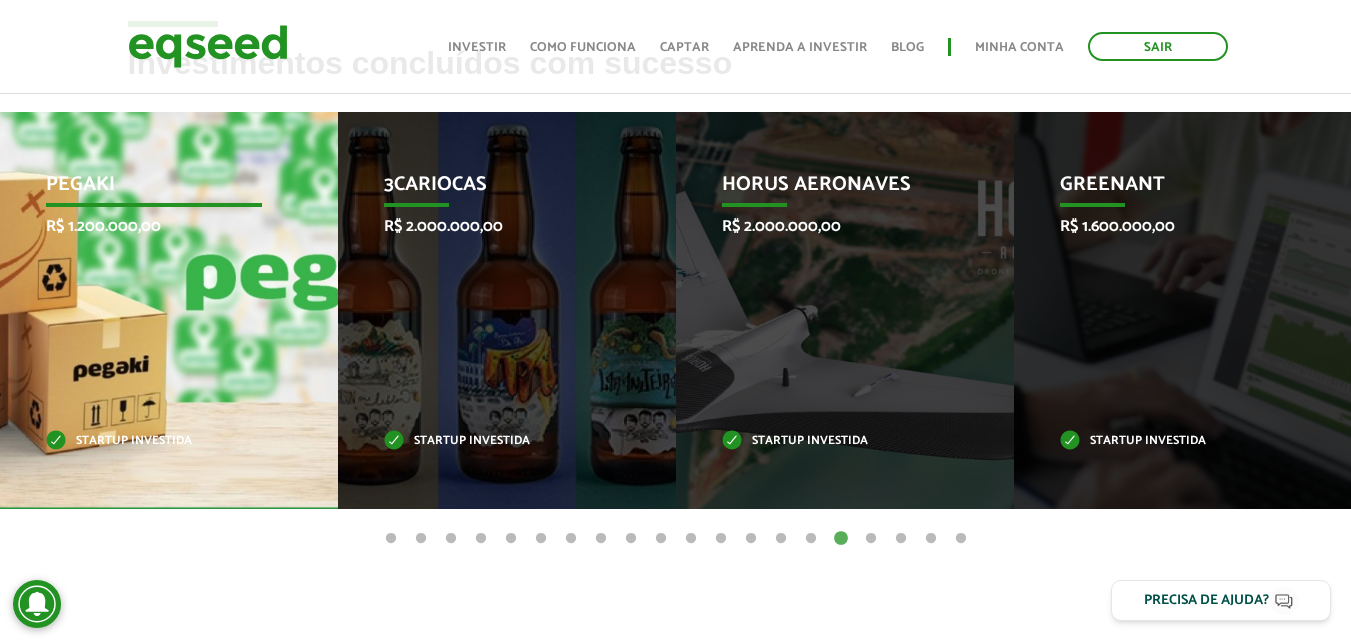 click on "Pegaki
R$ 1.200.000,00
Startup investida" at bounding box center [154, 310] 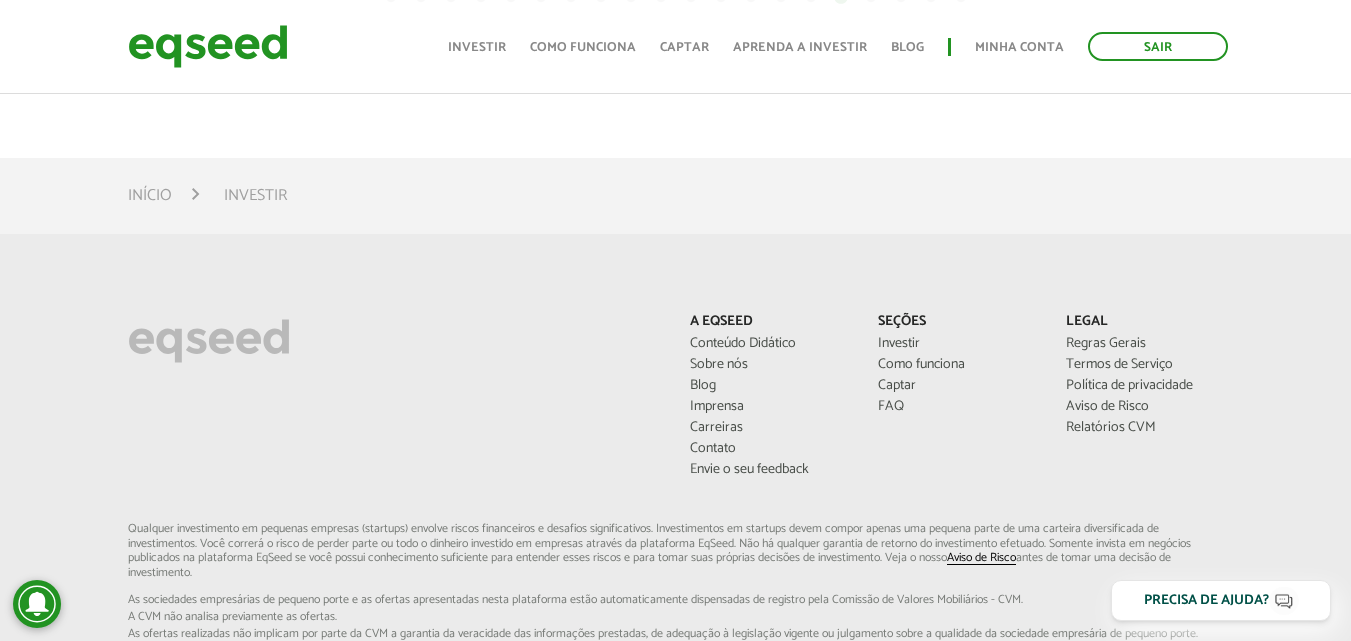 scroll, scrollTop: 1249, scrollLeft: 0, axis: vertical 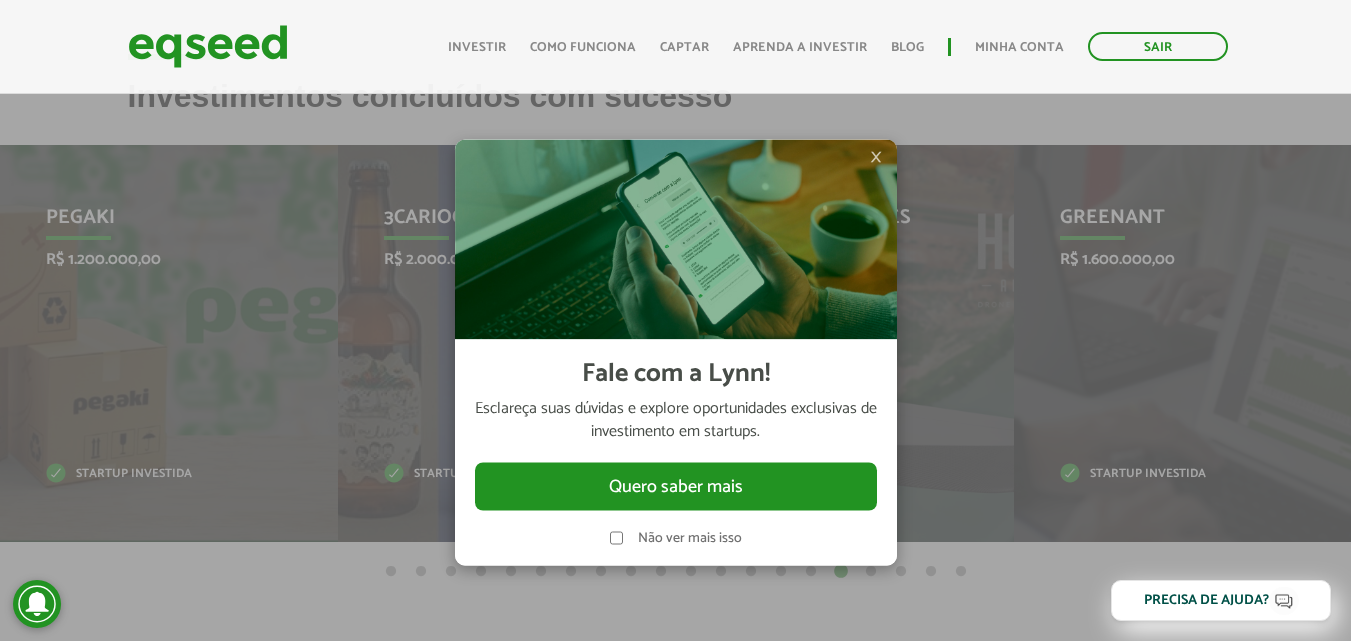 click on "Não ver mais isso" at bounding box center [690, 538] 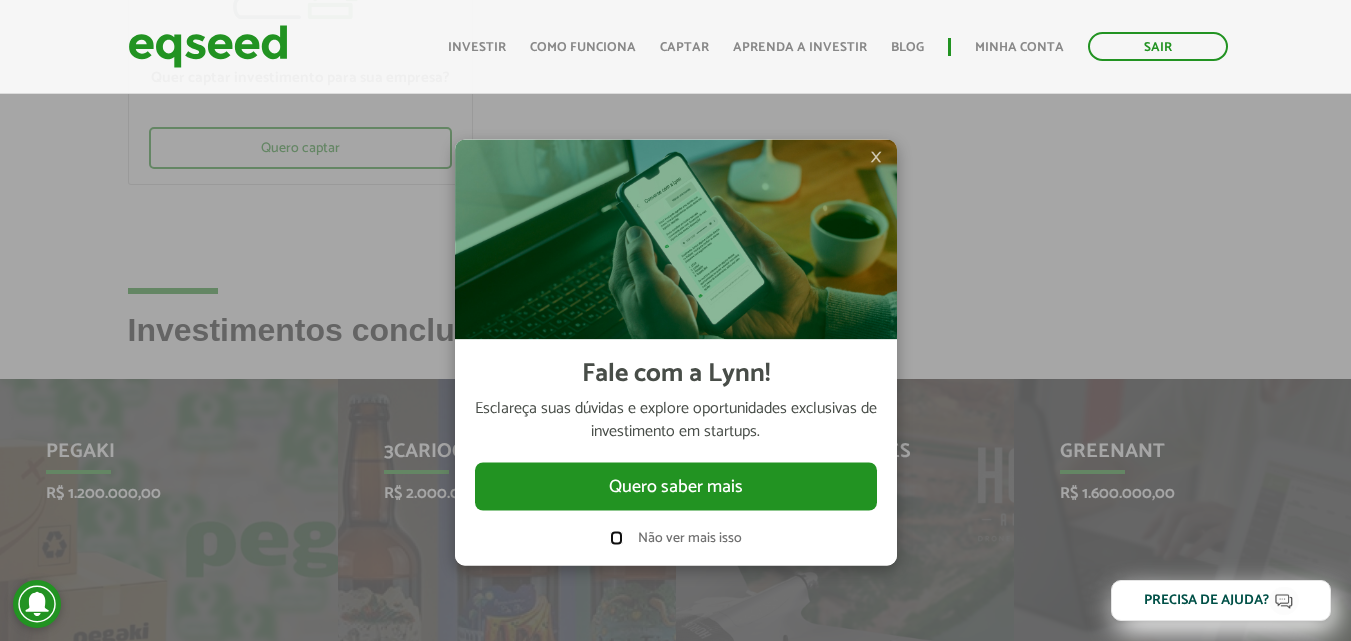 scroll, scrollTop: 444, scrollLeft: 0, axis: vertical 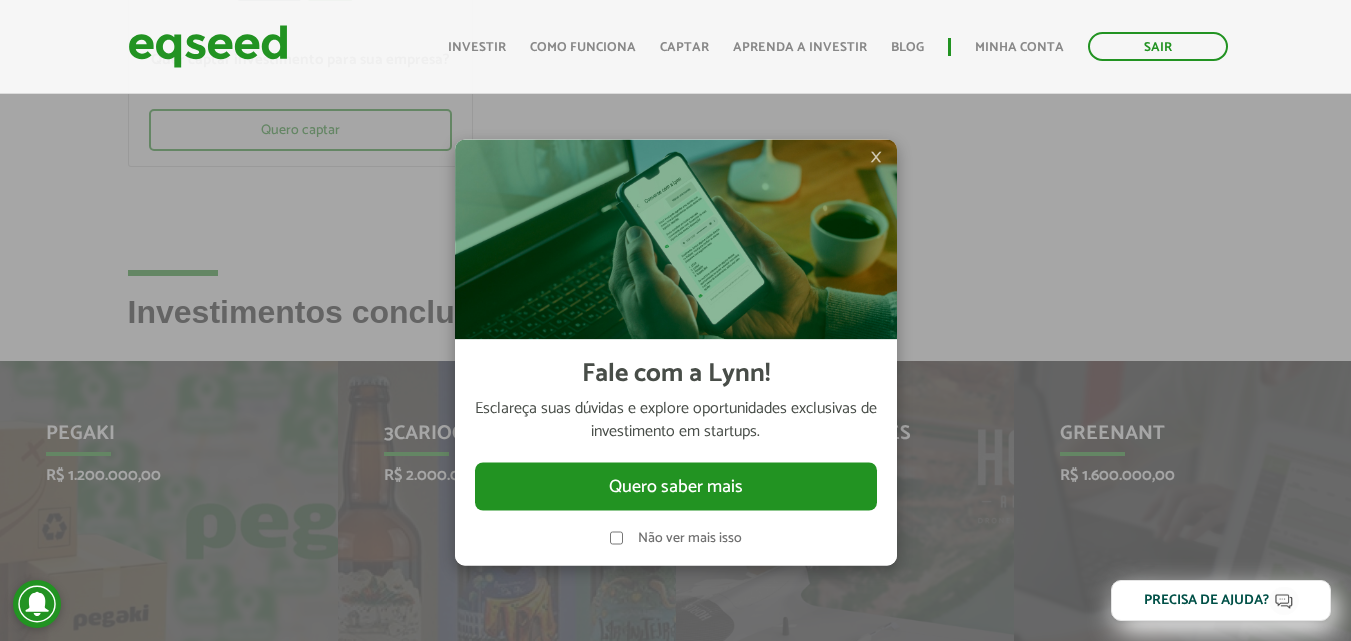 click on "×" at bounding box center [876, 156] 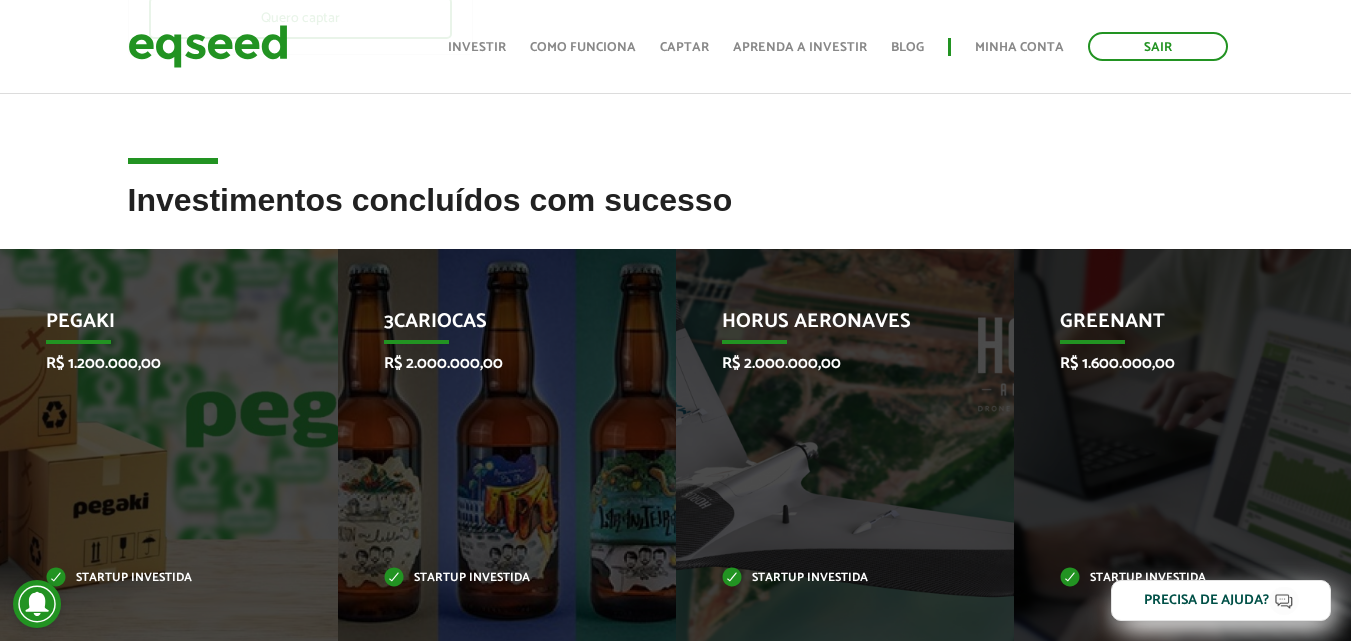 scroll, scrollTop: 559, scrollLeft: 0, axis: vertical 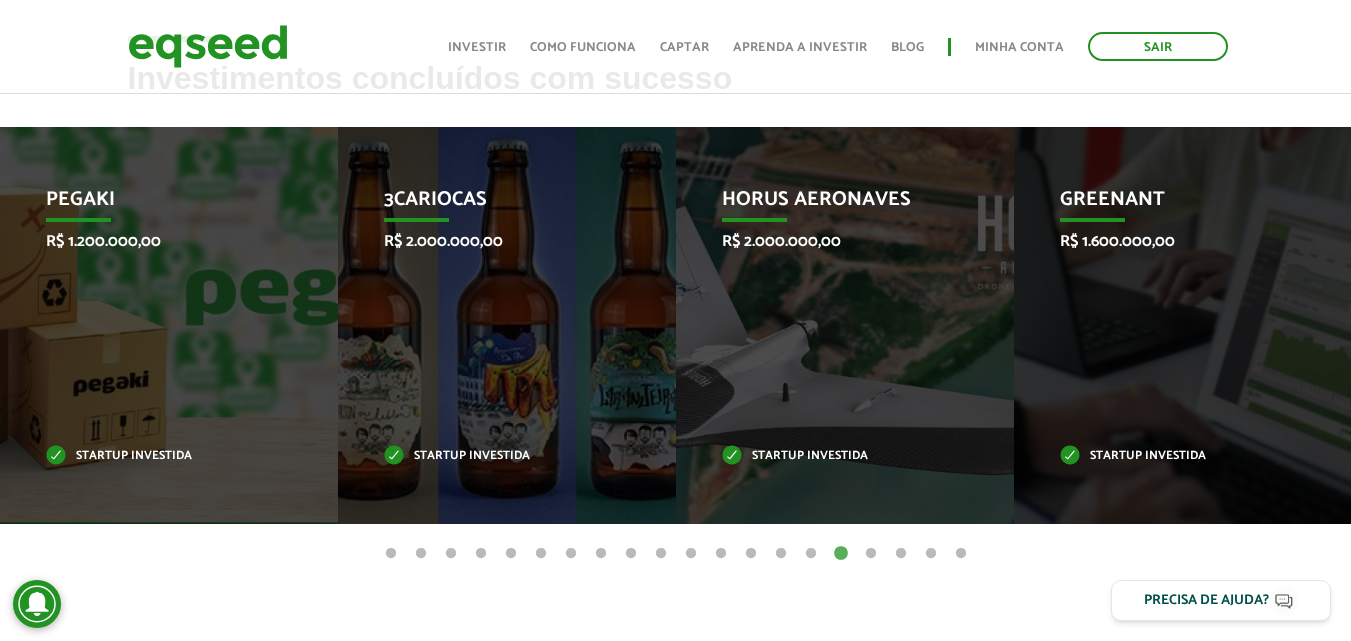click on "17" at bounding box center [871, 554] 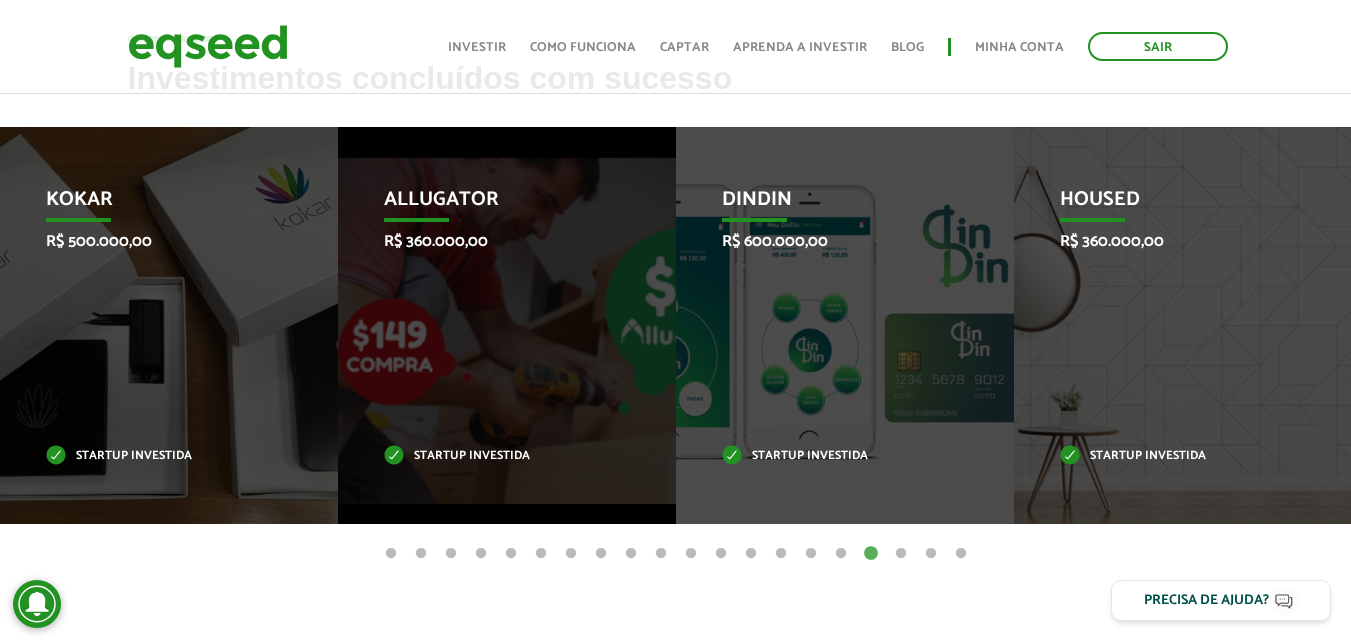click on "18" at bounding box center [901, 554] 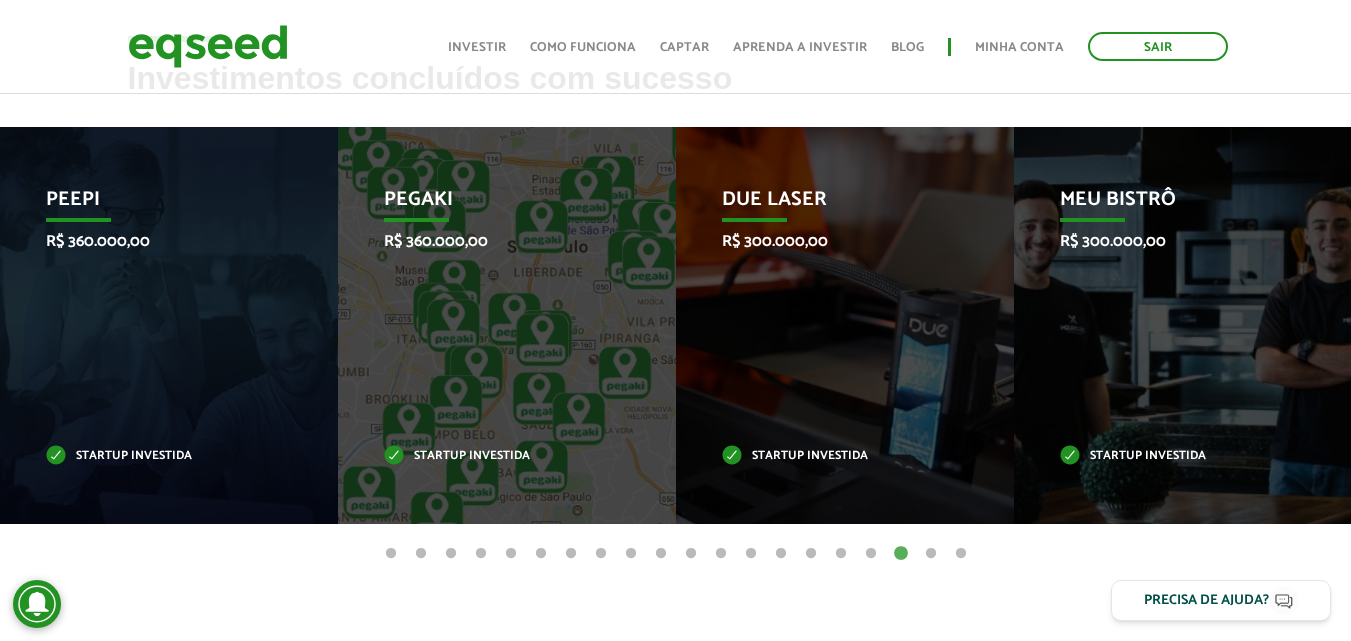 click on "19" at bounding box center (931, 554) 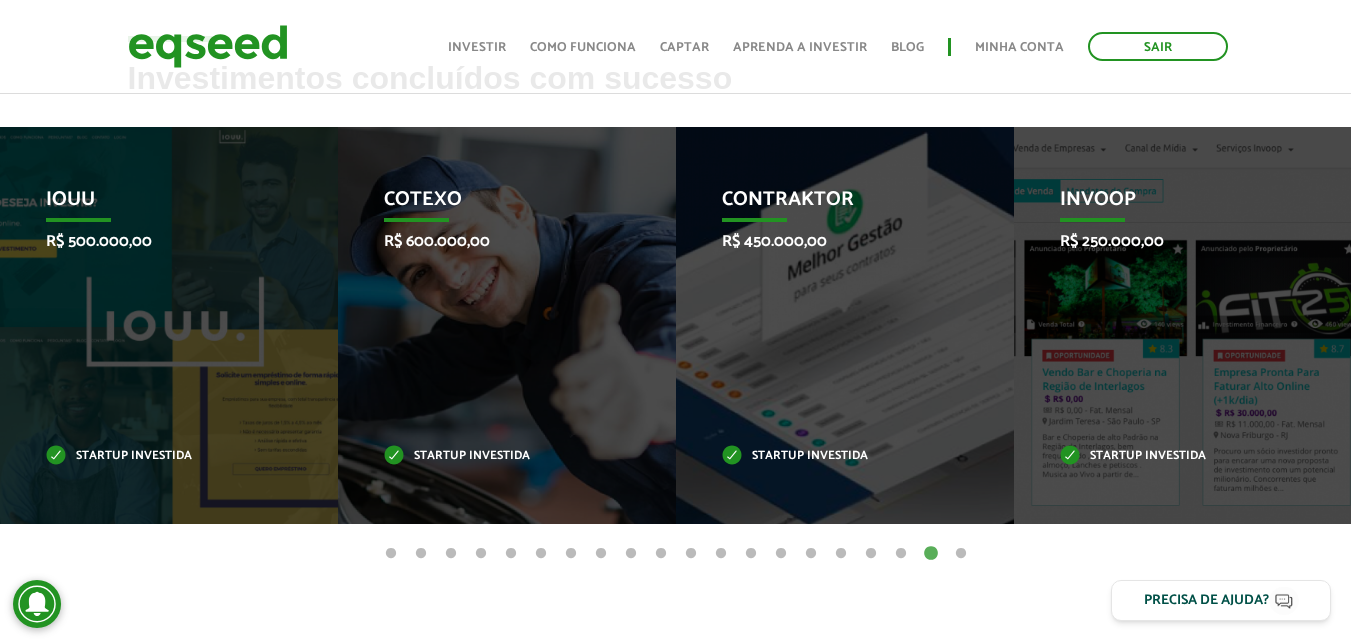 click on "20" at bounding box center (961, 554) 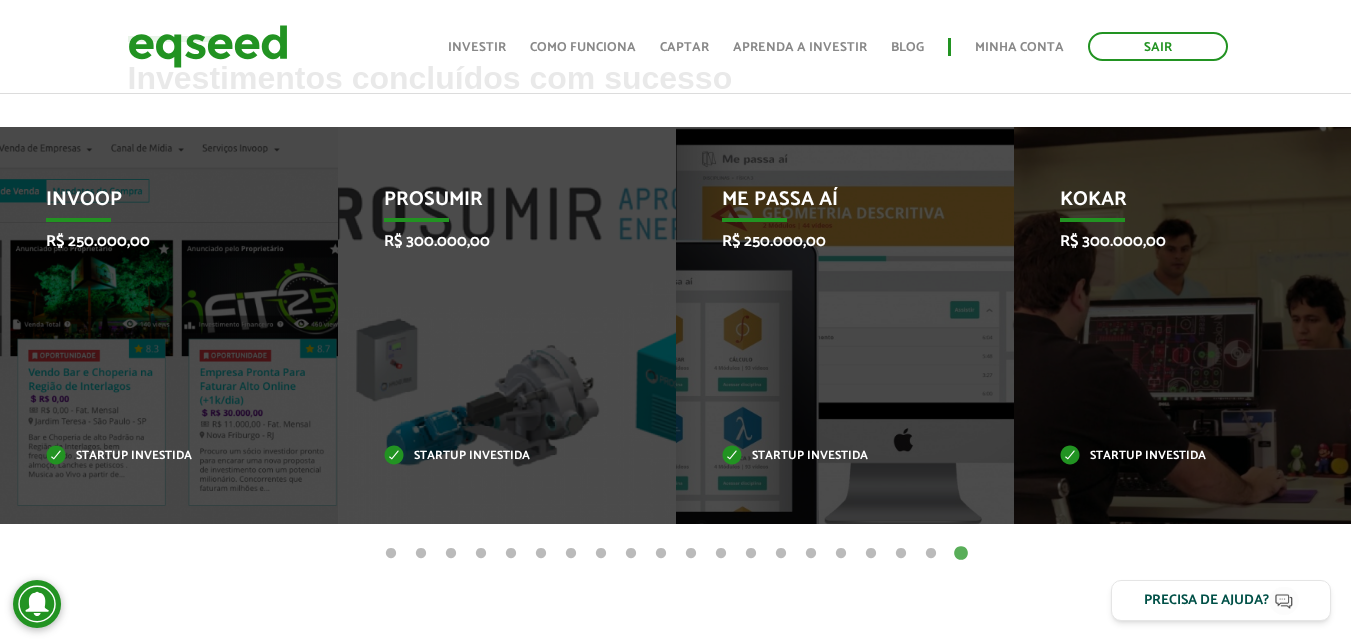 click on "1" at bounding box center [391, 554] 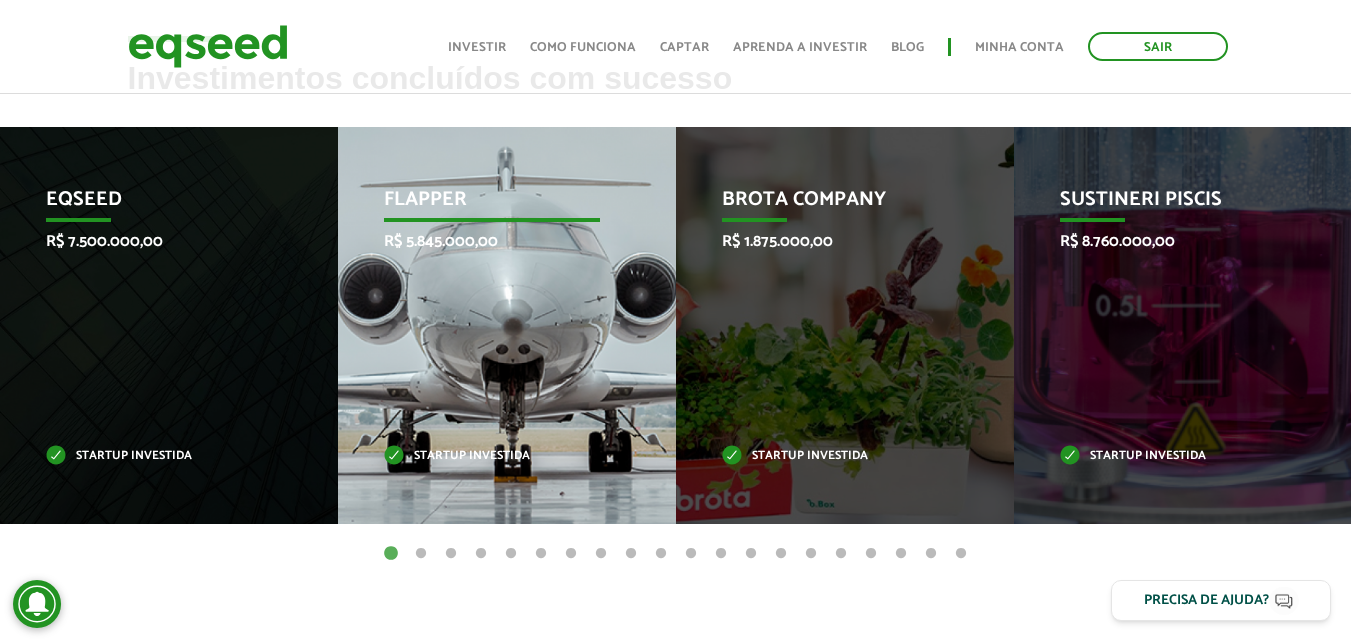 click on "Flapper
R$ 5.845.000,00
Startup investida" at bounding box center (492, 325) 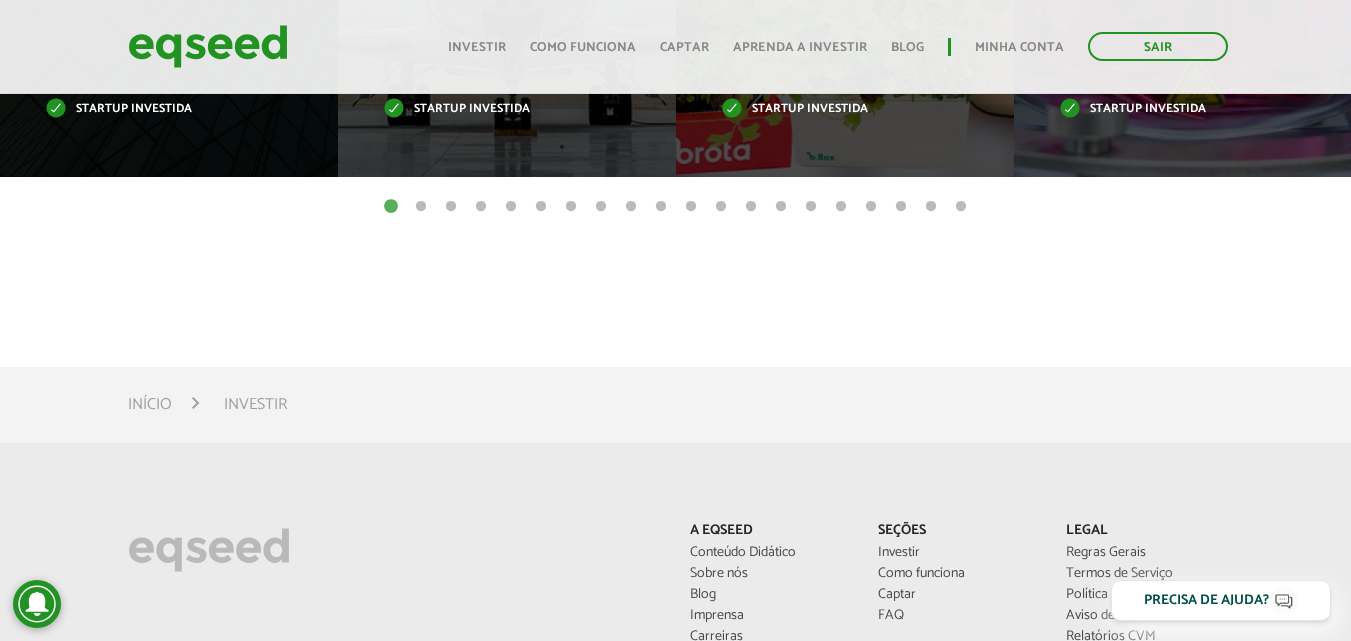 scroll, scrollTop: 1036, scrollLeft: 0, axis: vertical 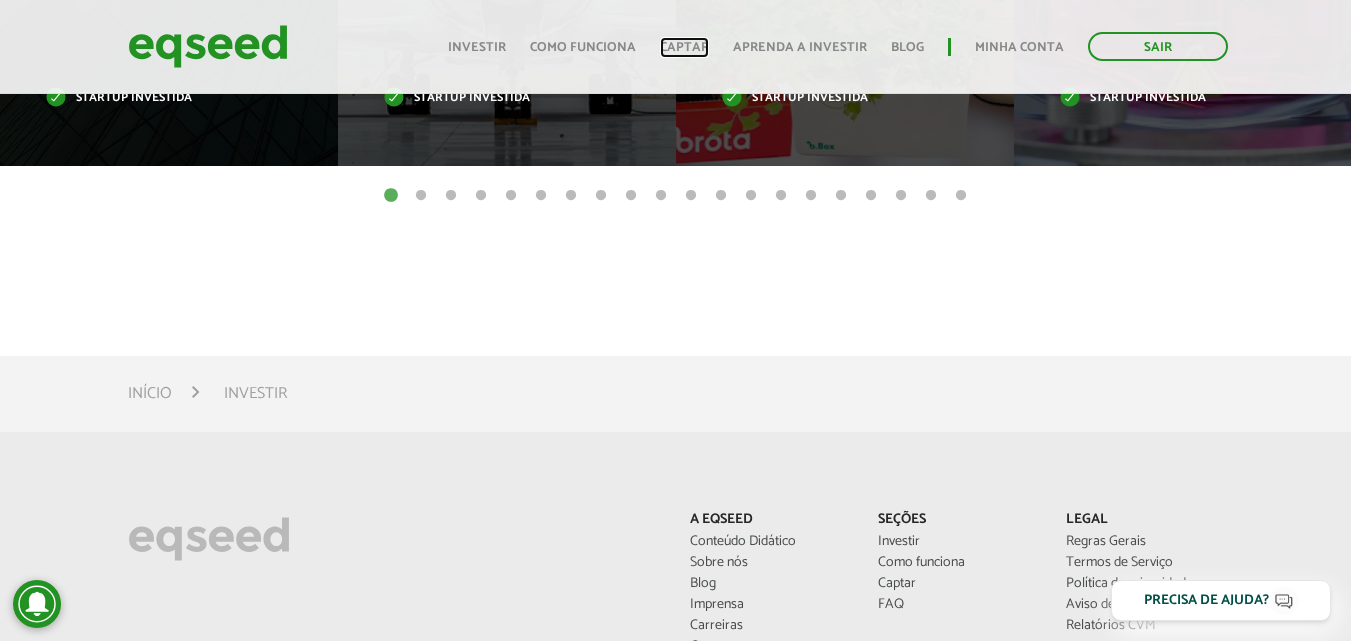 click on "Captar" at bounding box center (684, 47) 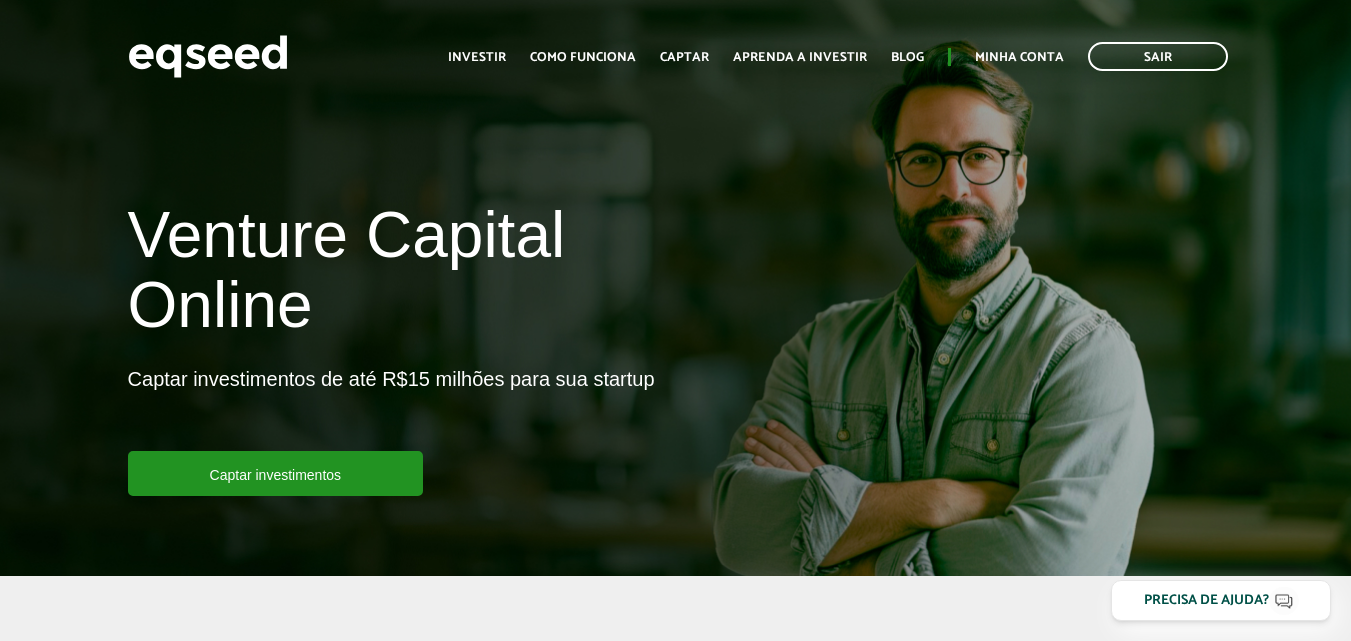 scroll, scrollTop: 0, scrollLeft: 0, axis: both 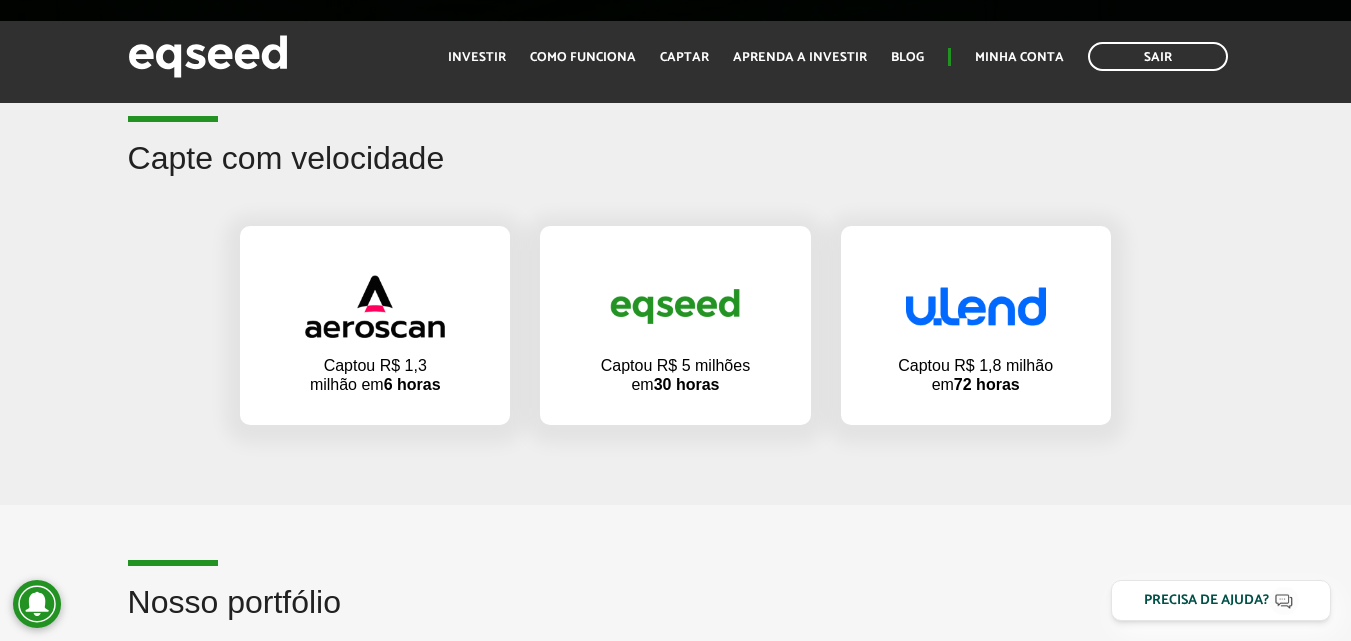 drag, startPoint x: 1357, startPoint y: 42, endPoint x: 1360, endPoint y: 156, distance: 114.03947 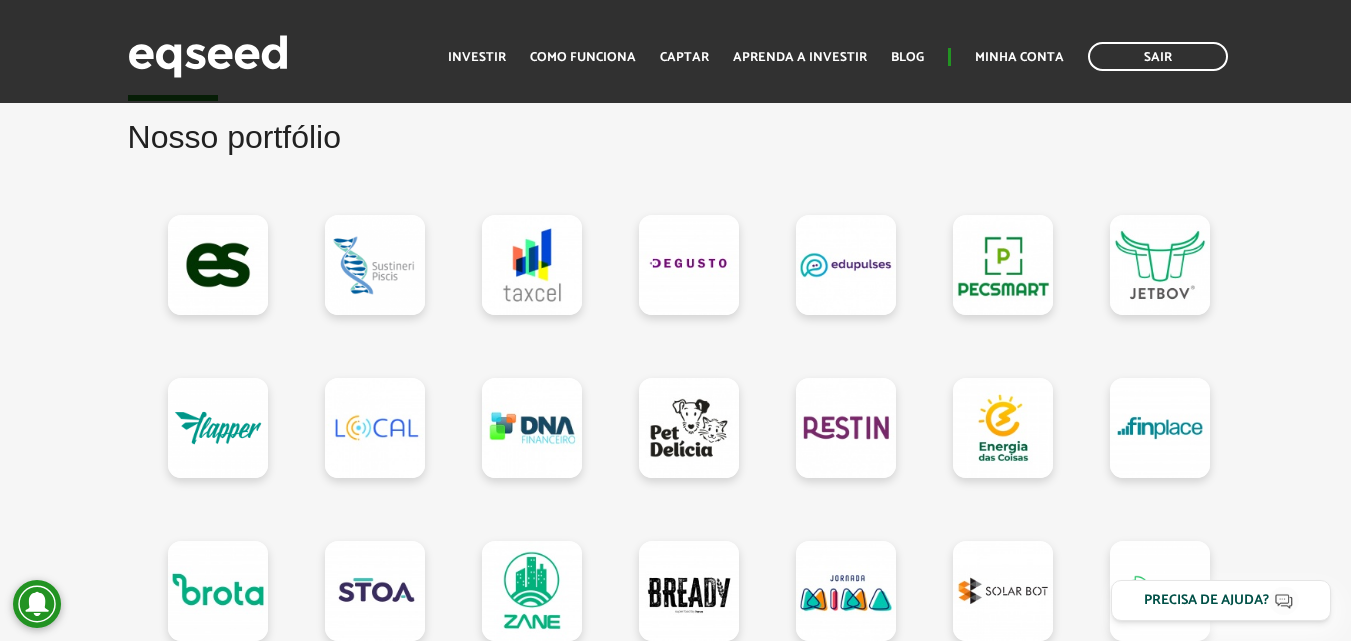 scroll, scrollTop: 1757, scrollLeft: 0, axis: vertical 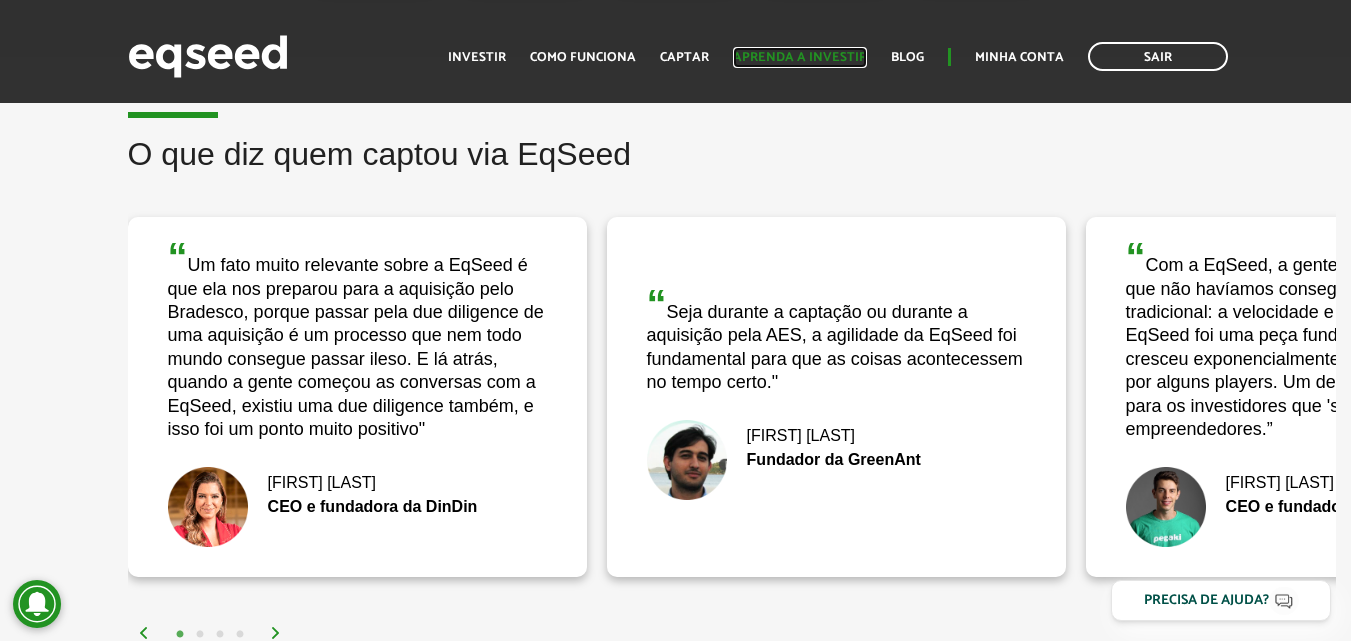 click on "Aprenda a investir" at bounding box center [800, 57] 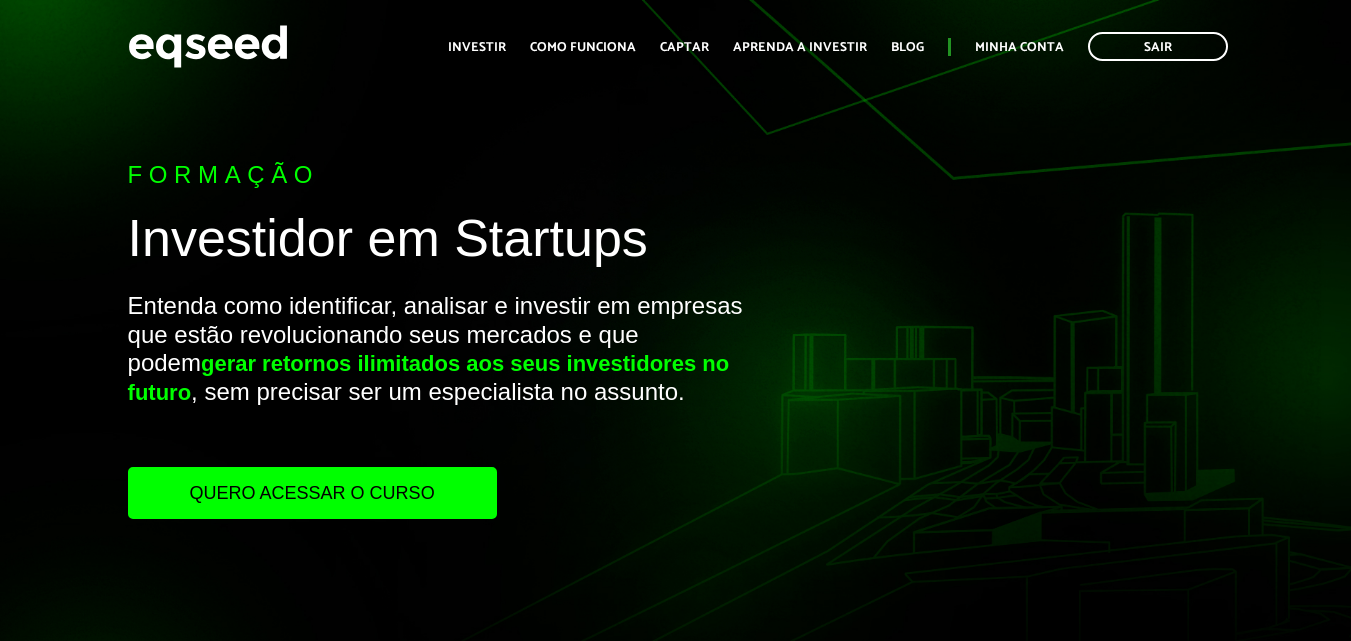 scroll, scrollTop: 0, scrollLeft: 0, axis: both 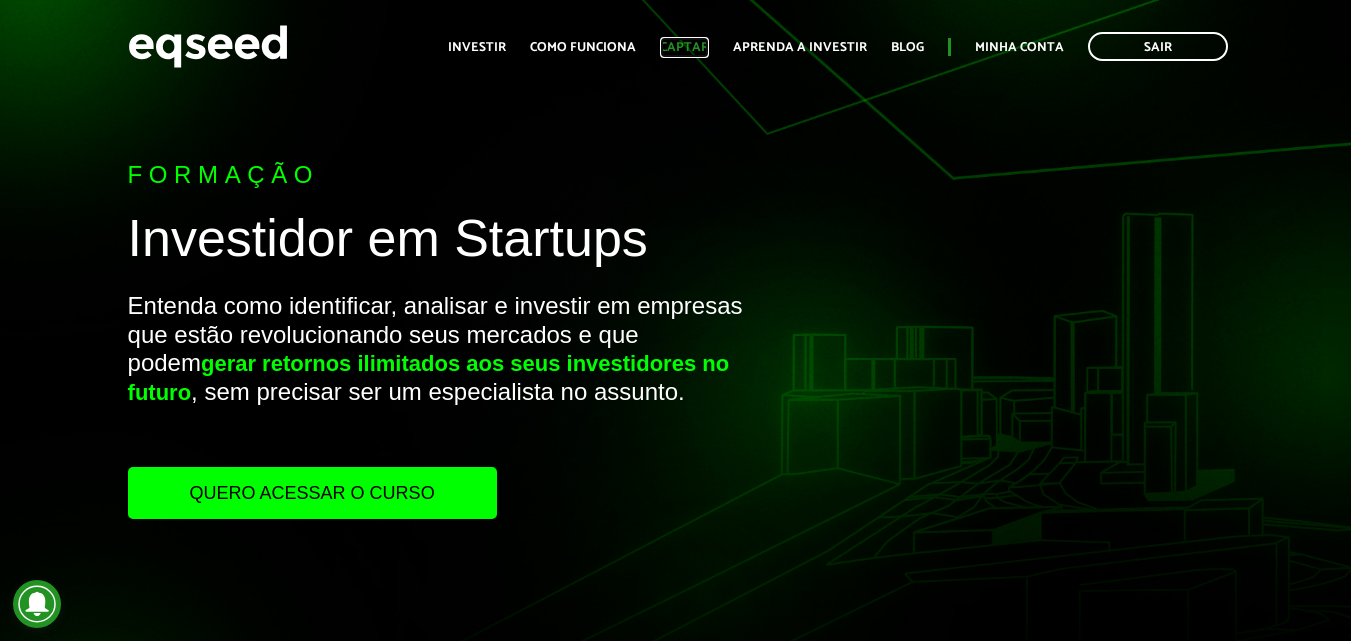 click on "Captar" at bounding box center (684, 47) 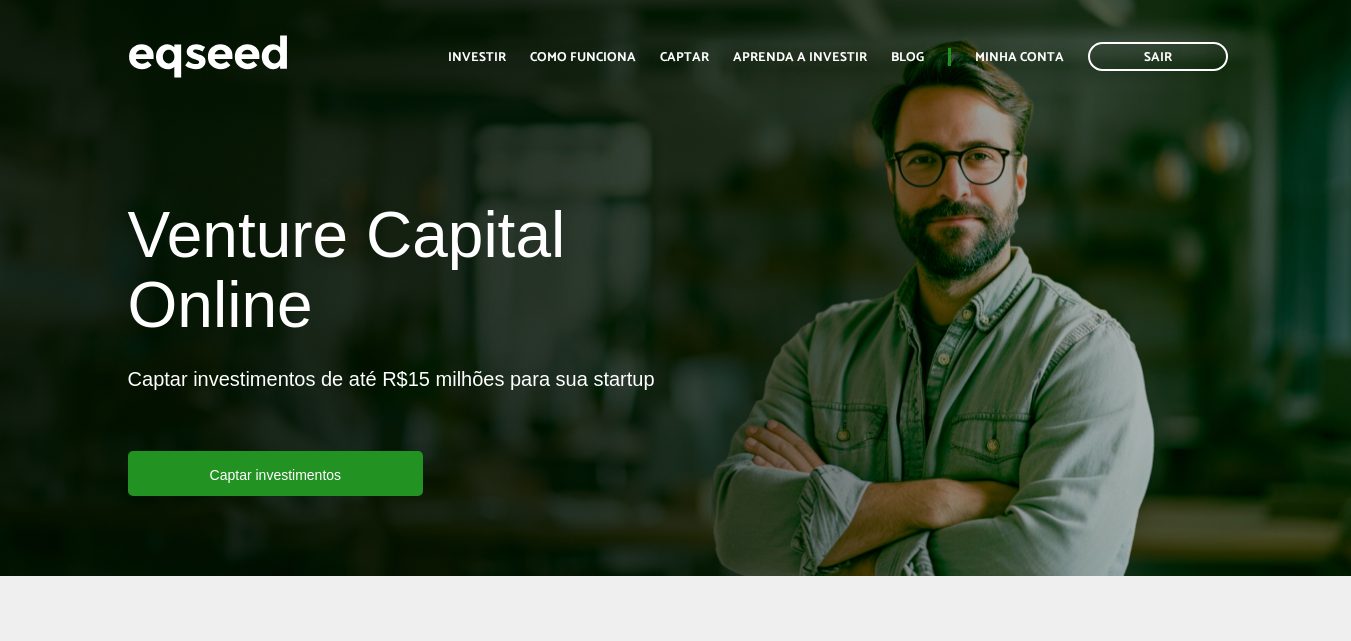 scroll, scrollTop: 0, scrollLeft: 0, axis: both 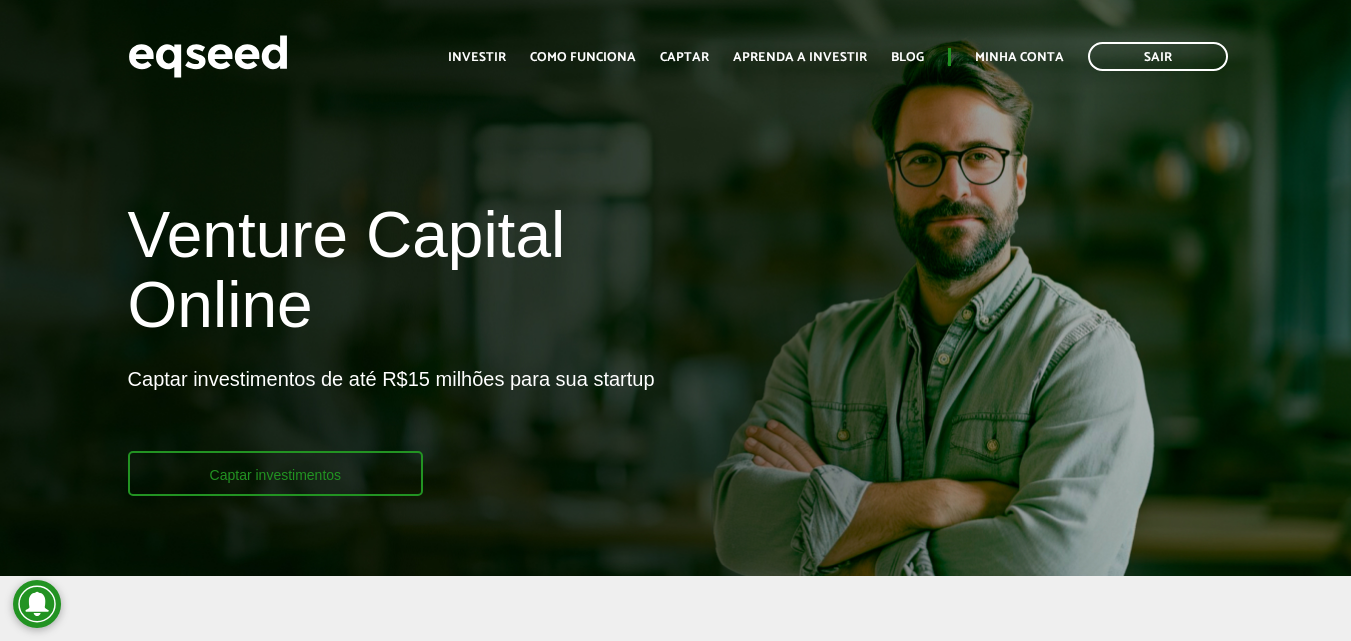 click on "Captar investimentos" at bounding box center (276, 473) 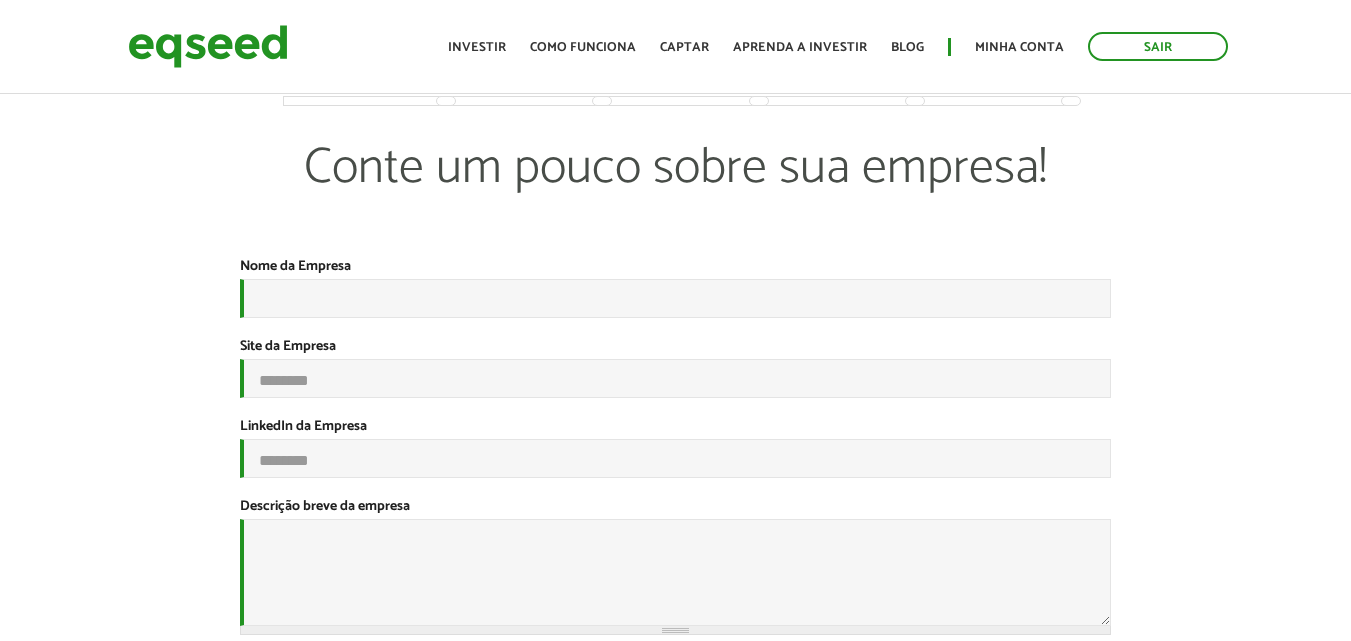 scroll, scrollTop: 0, scrollLeft: 0, axis: both 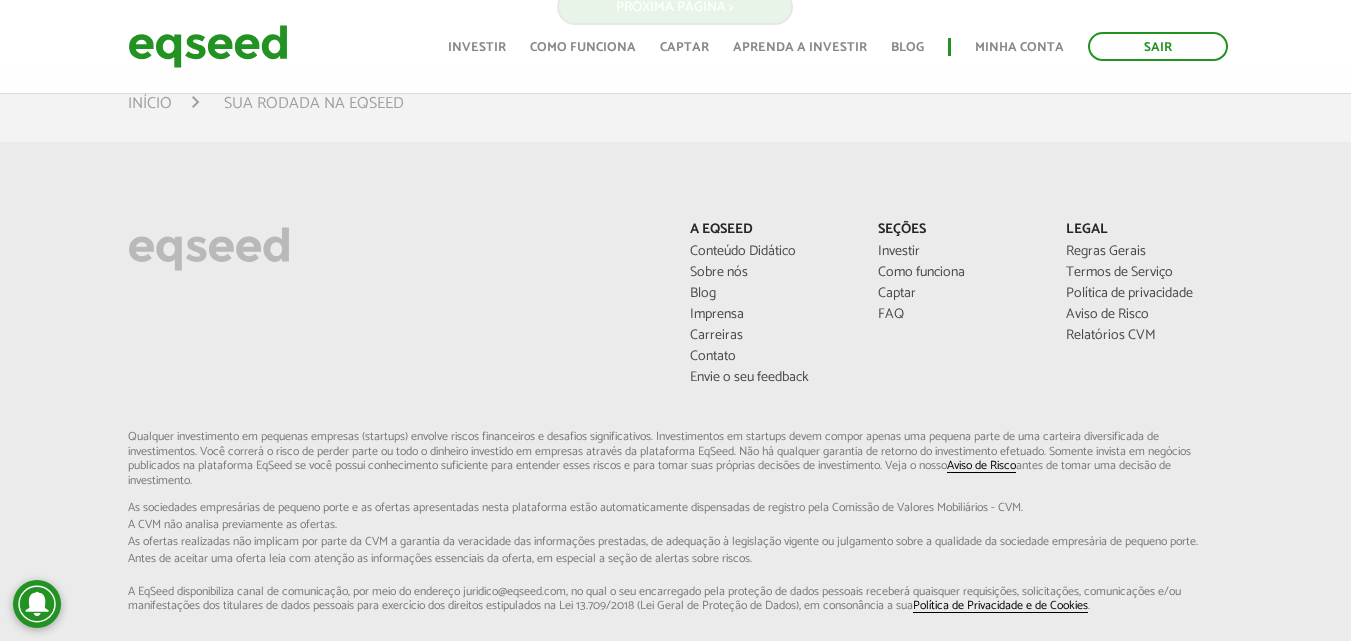 click on "Próxima Página >" at bounding box center [675, 7] 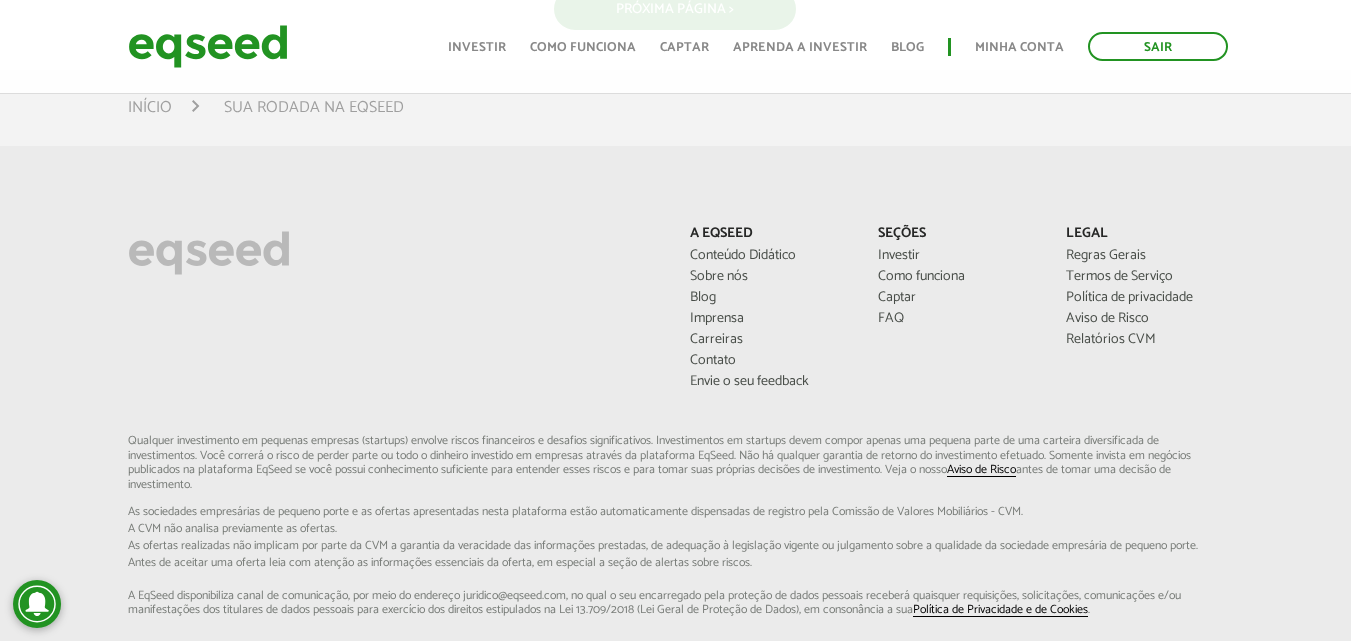 scroll, scrollTop: 279, scrollLeft: 0, axis: vertical 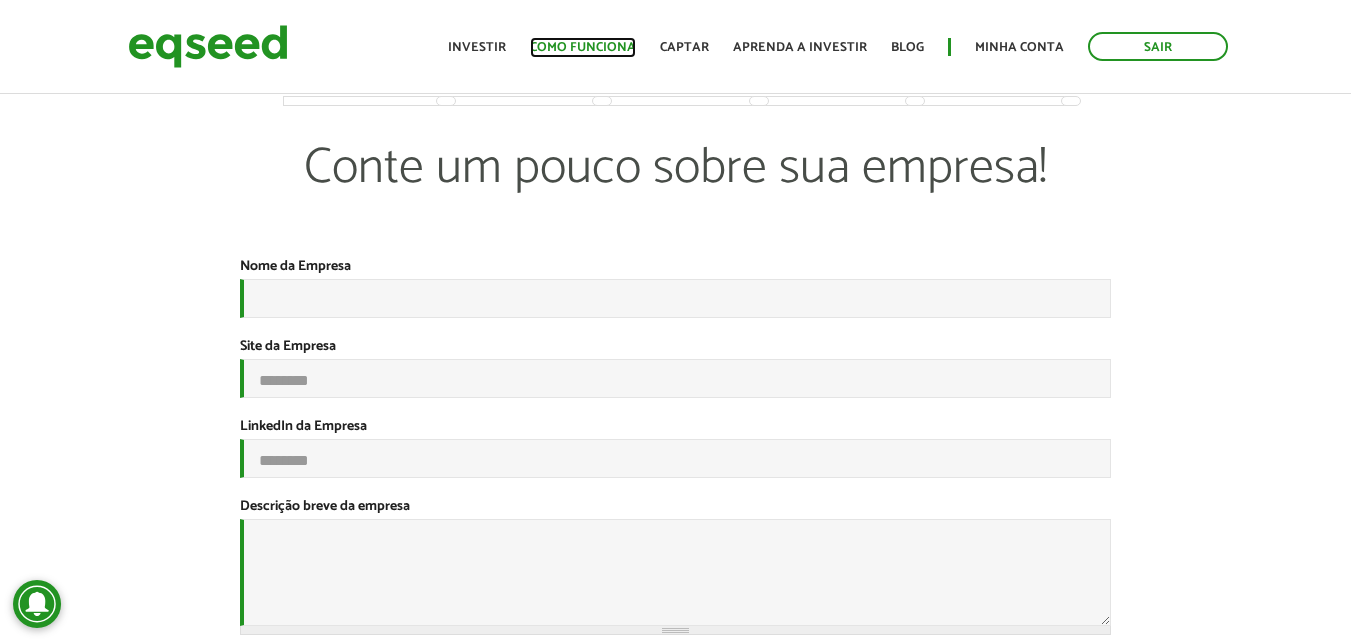 click on "Como funciona" at bounding box center (583, 47) 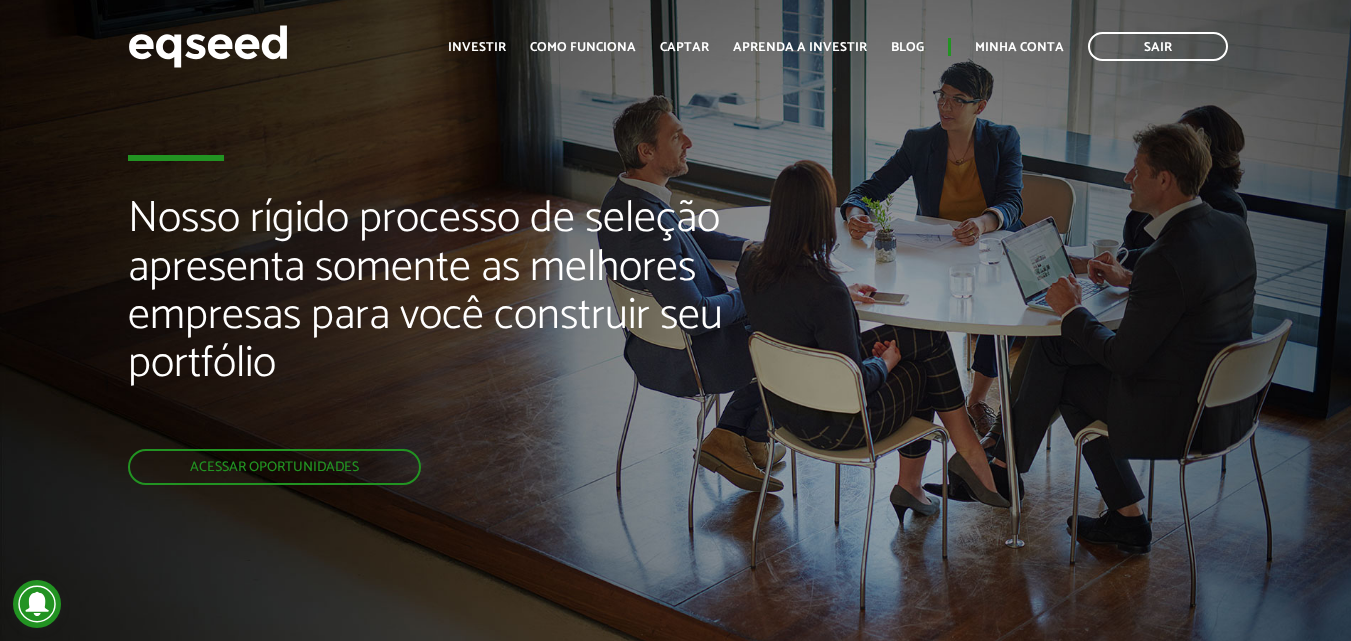 scroll, scrollTop: 0, scrollLeft: 0, axis: both 